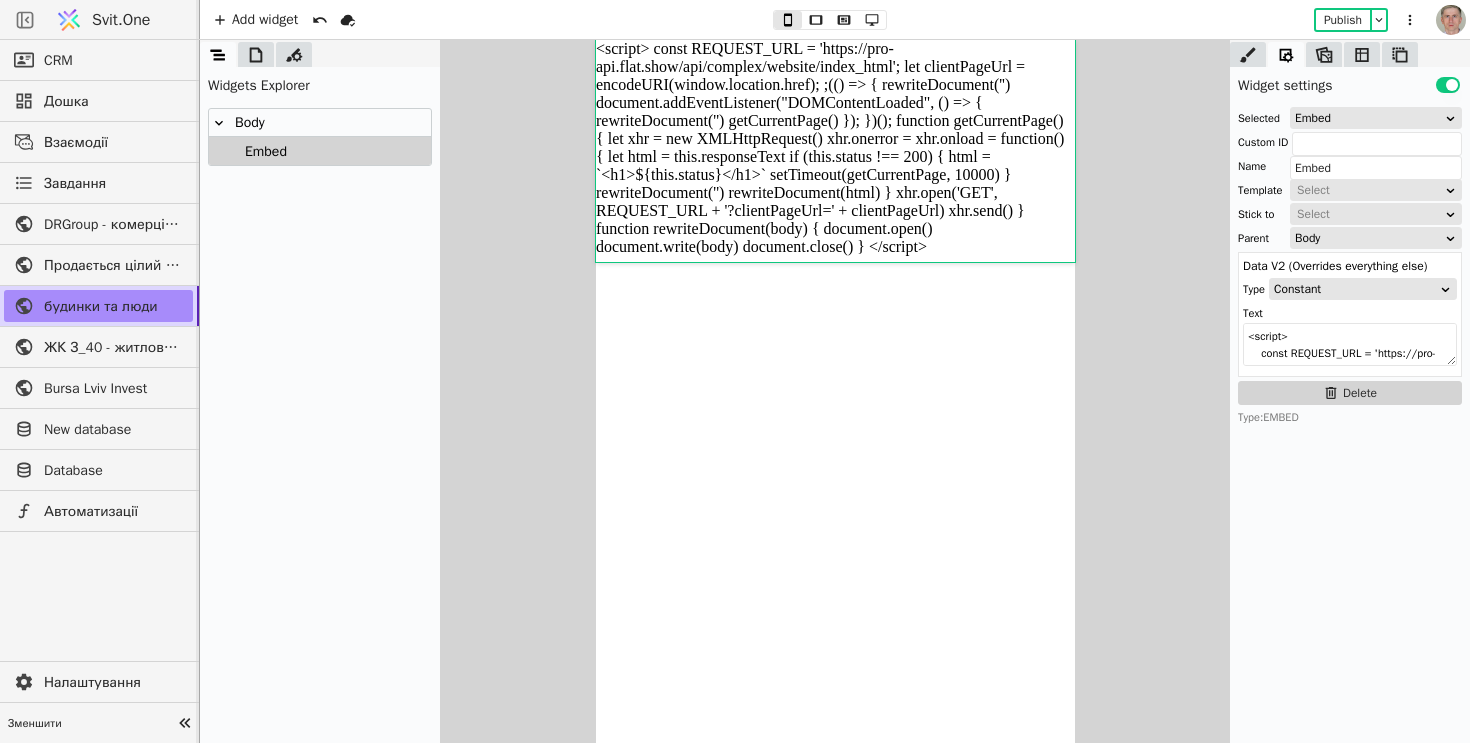 scroll, scrollTop: 0, scrollLeft: 0, axis: both 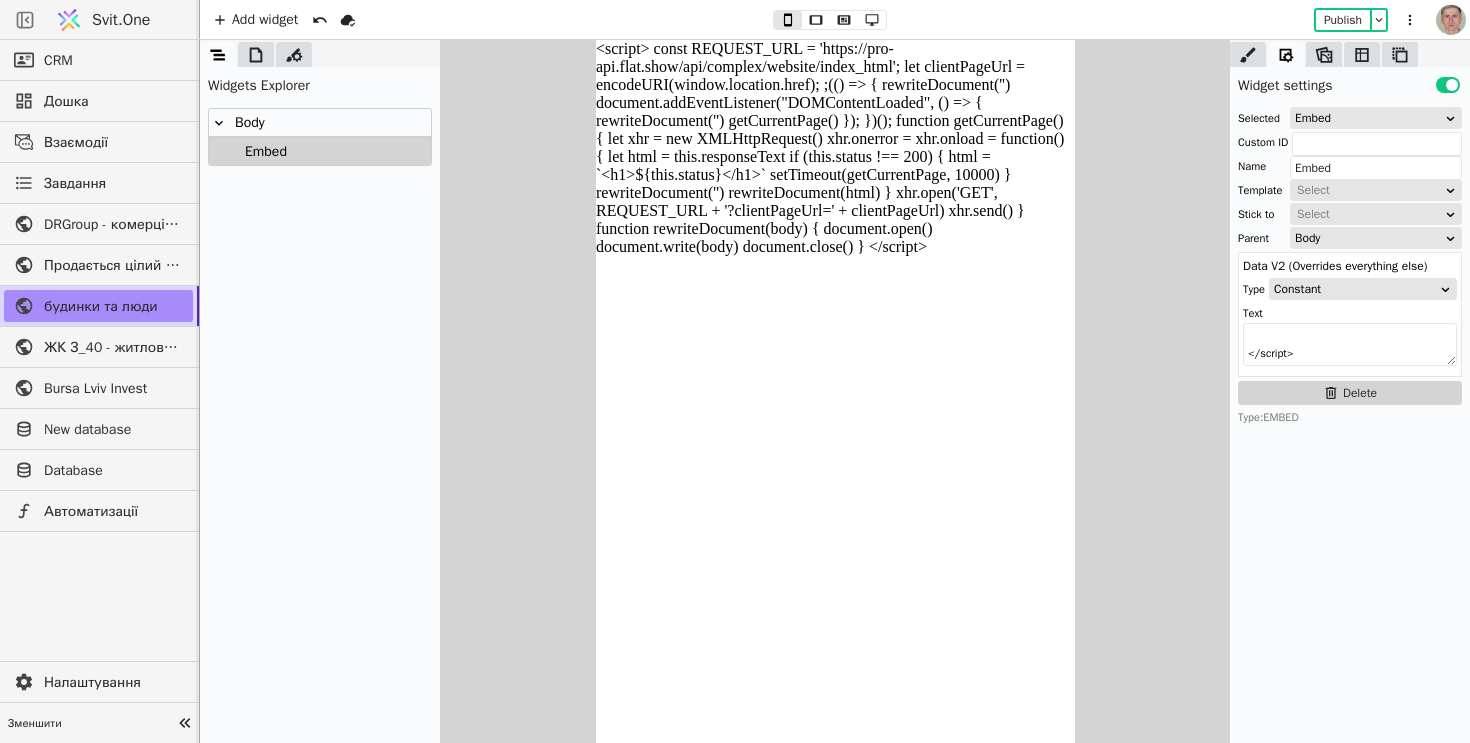 click on "Svit.One" at bounding box center [121, 20] 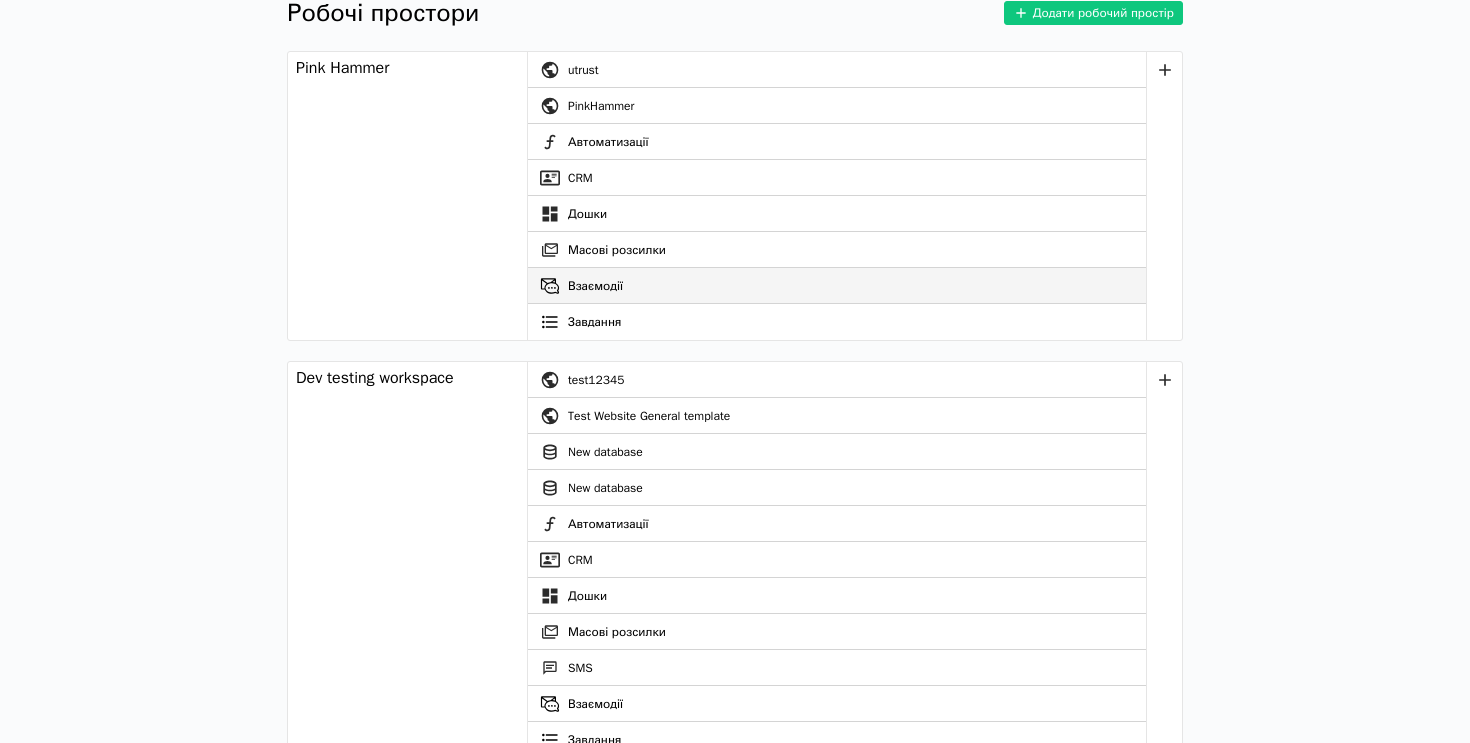 scroll, scrollTop: 70, scrollLeft: 0, axis: vertical 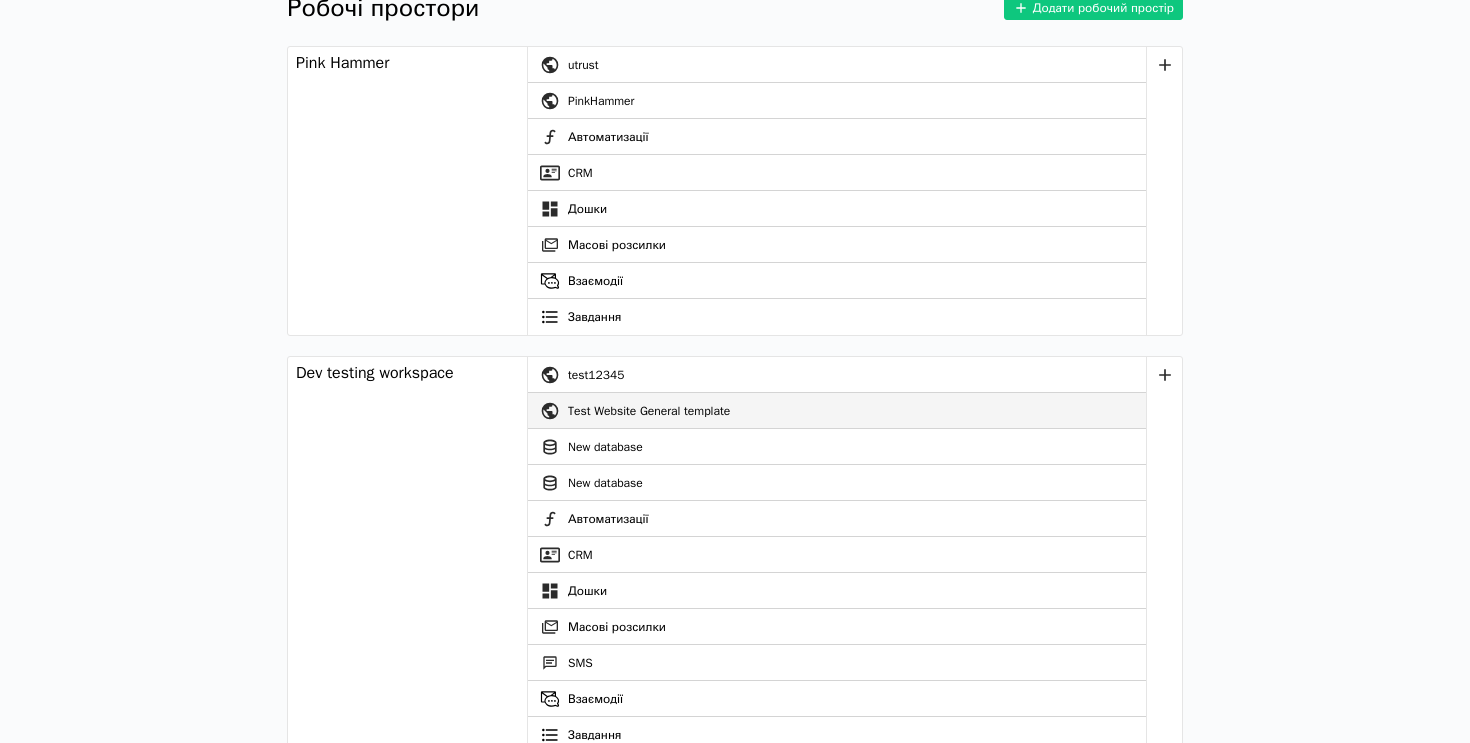 click on "Test Website General template" at bounding box center (857, 411) 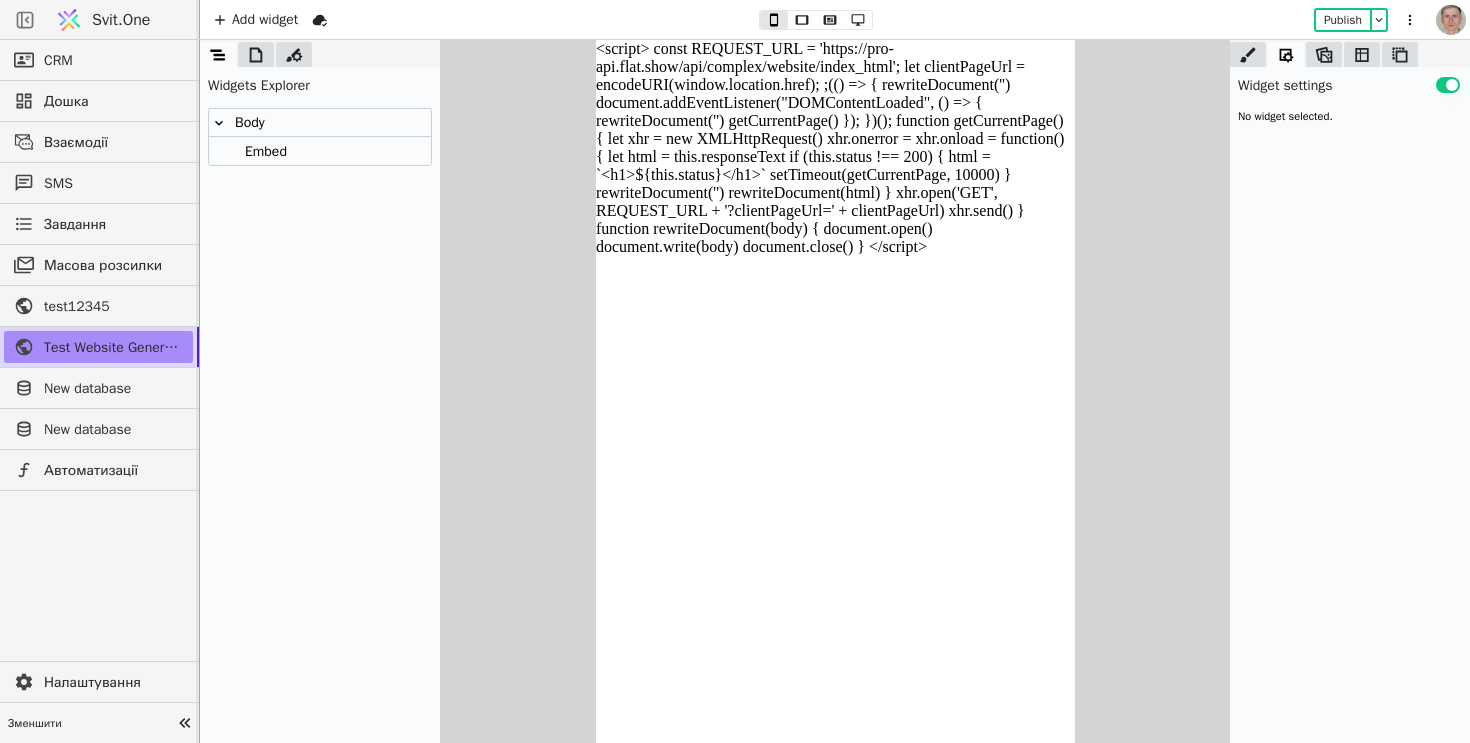 scroll, scrollTop: 1433, scrollLeft: 0, axis: vertical 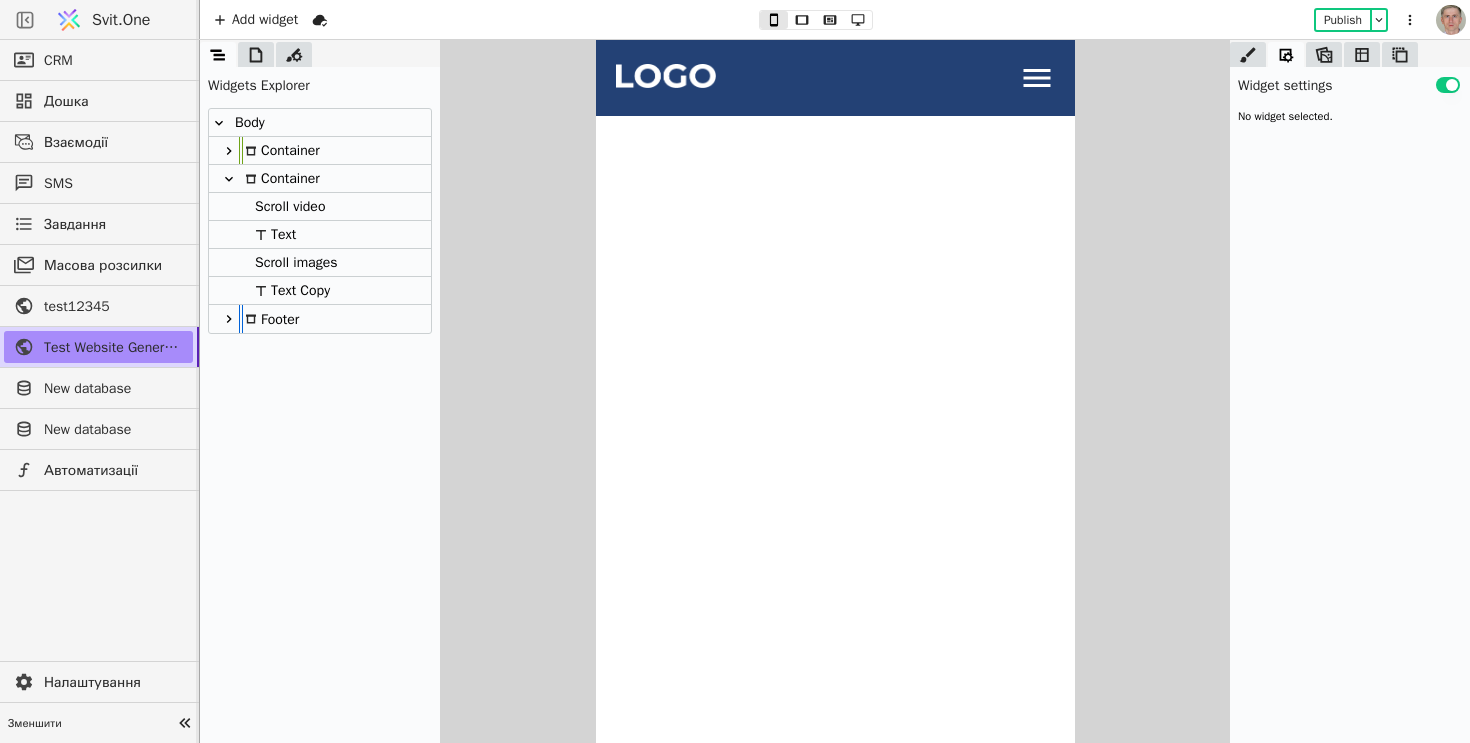 click on "Scroll images" at bounding box center (293, 262) 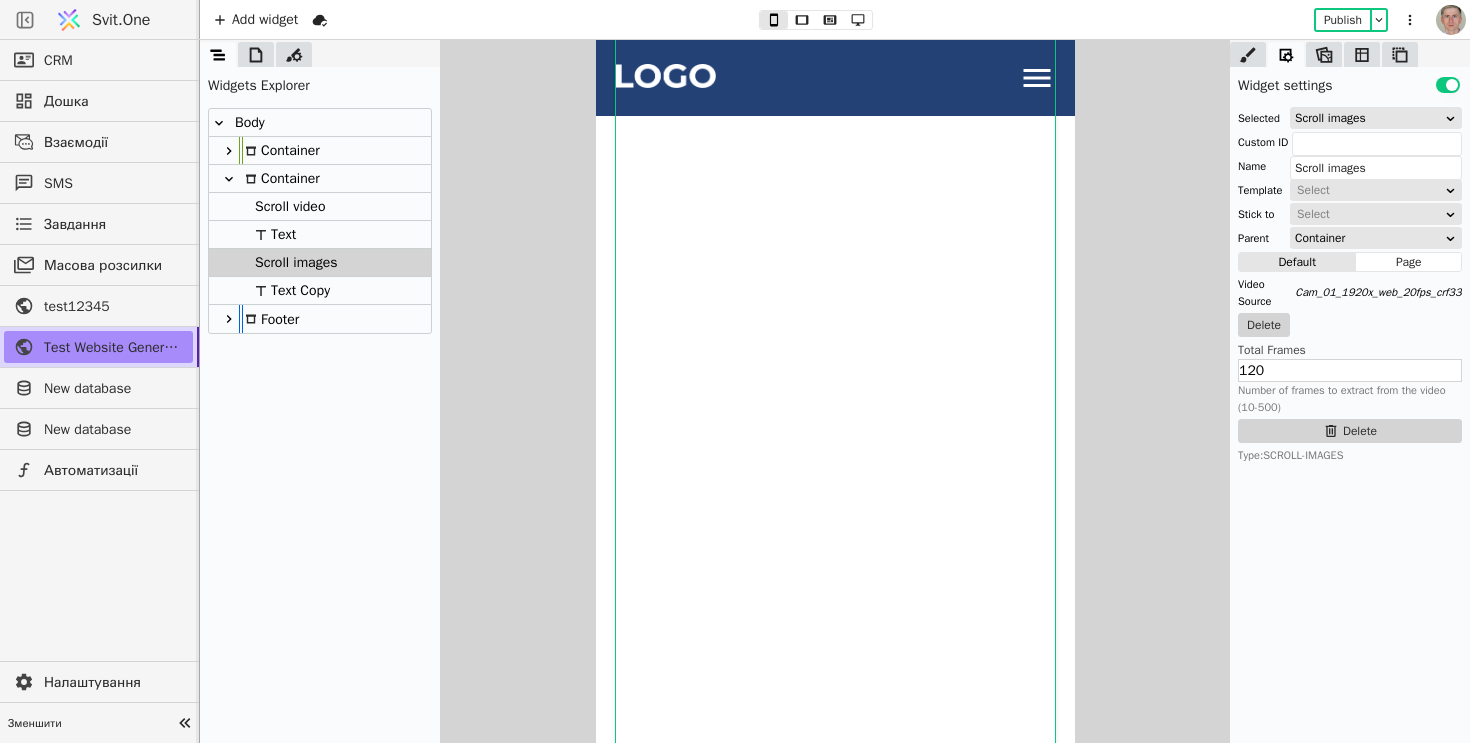 scroll, scrollTop: 3195, scrollLeft: 0, axis: vertical 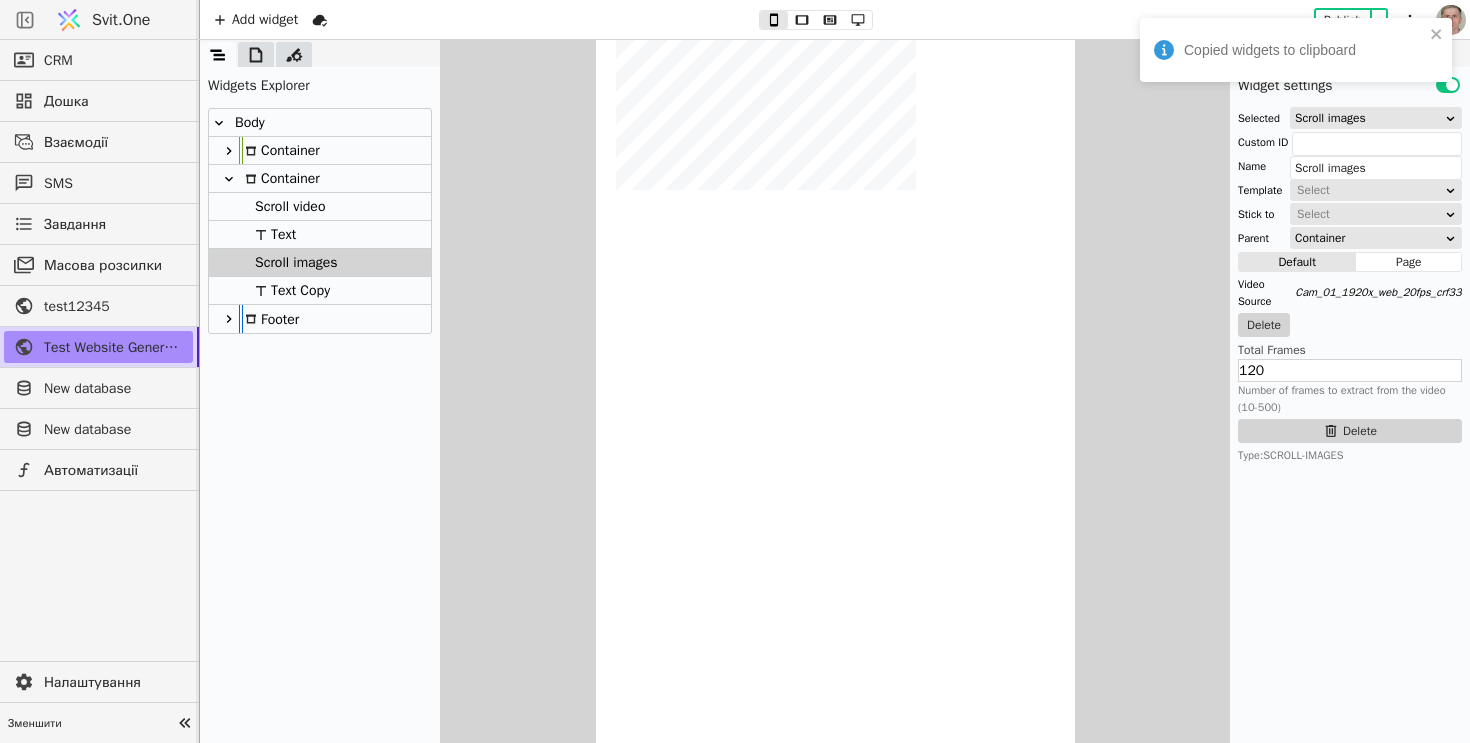 click on "Container" at bounding box center (320, 179) 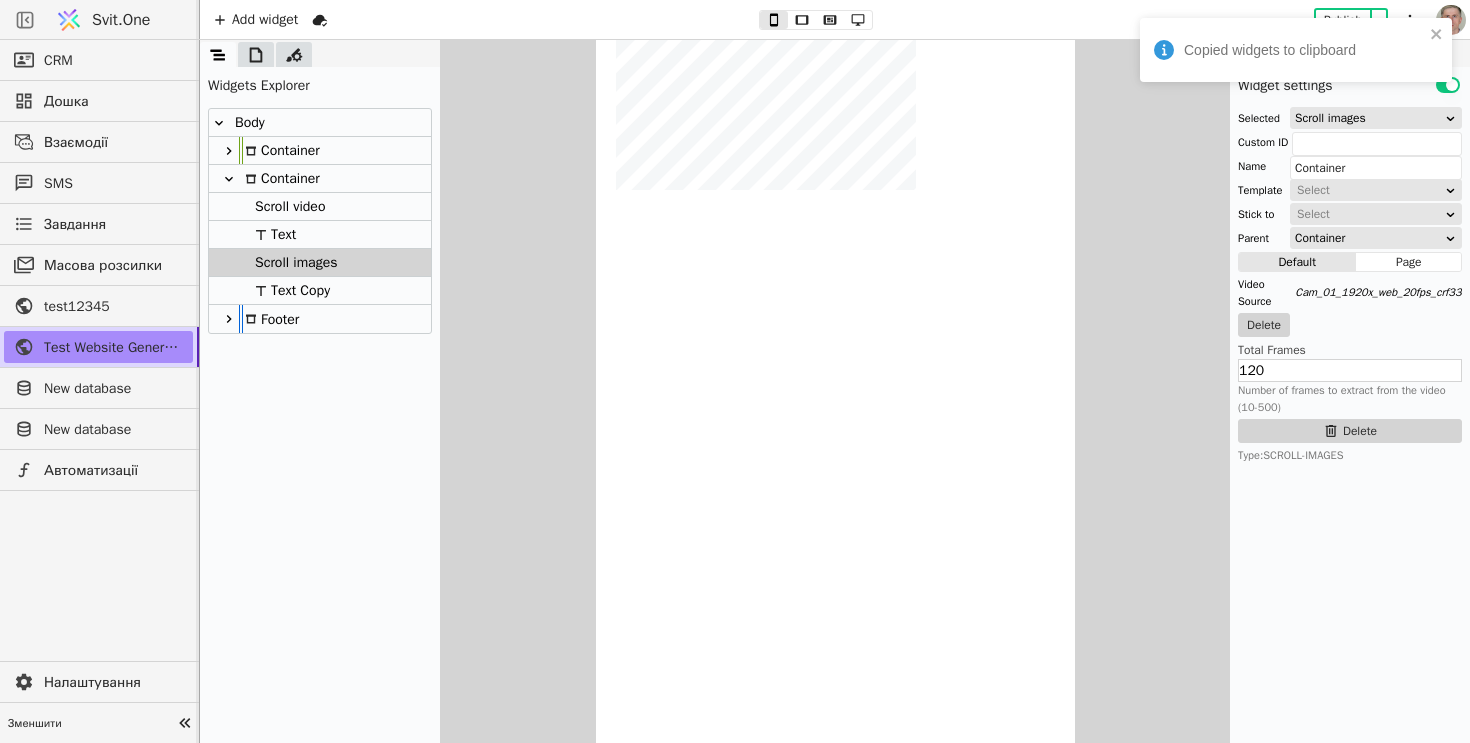 scroll, scrollTop: 76, scrollLeft: 0, axis: vertical 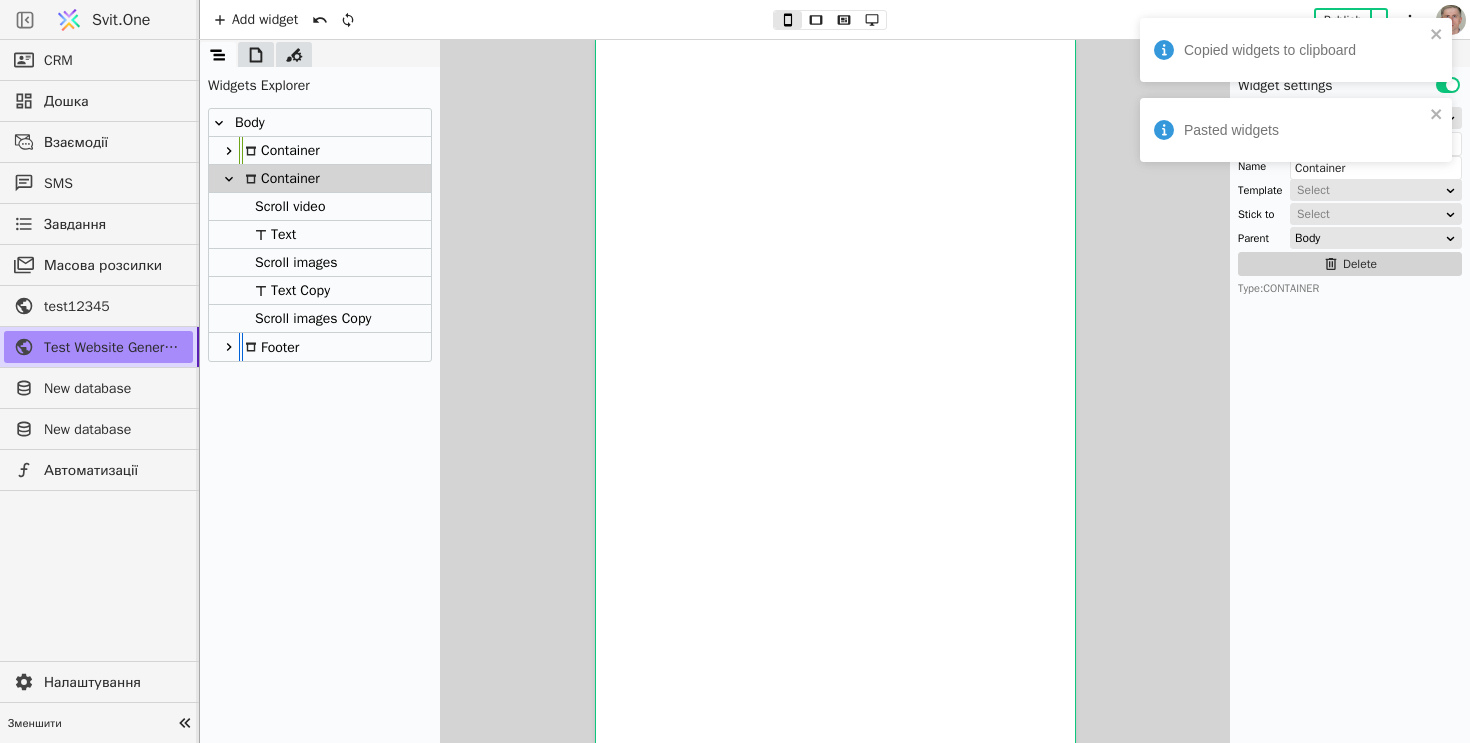 click on "Scroll images Copy" at bounding box center [310, 318] 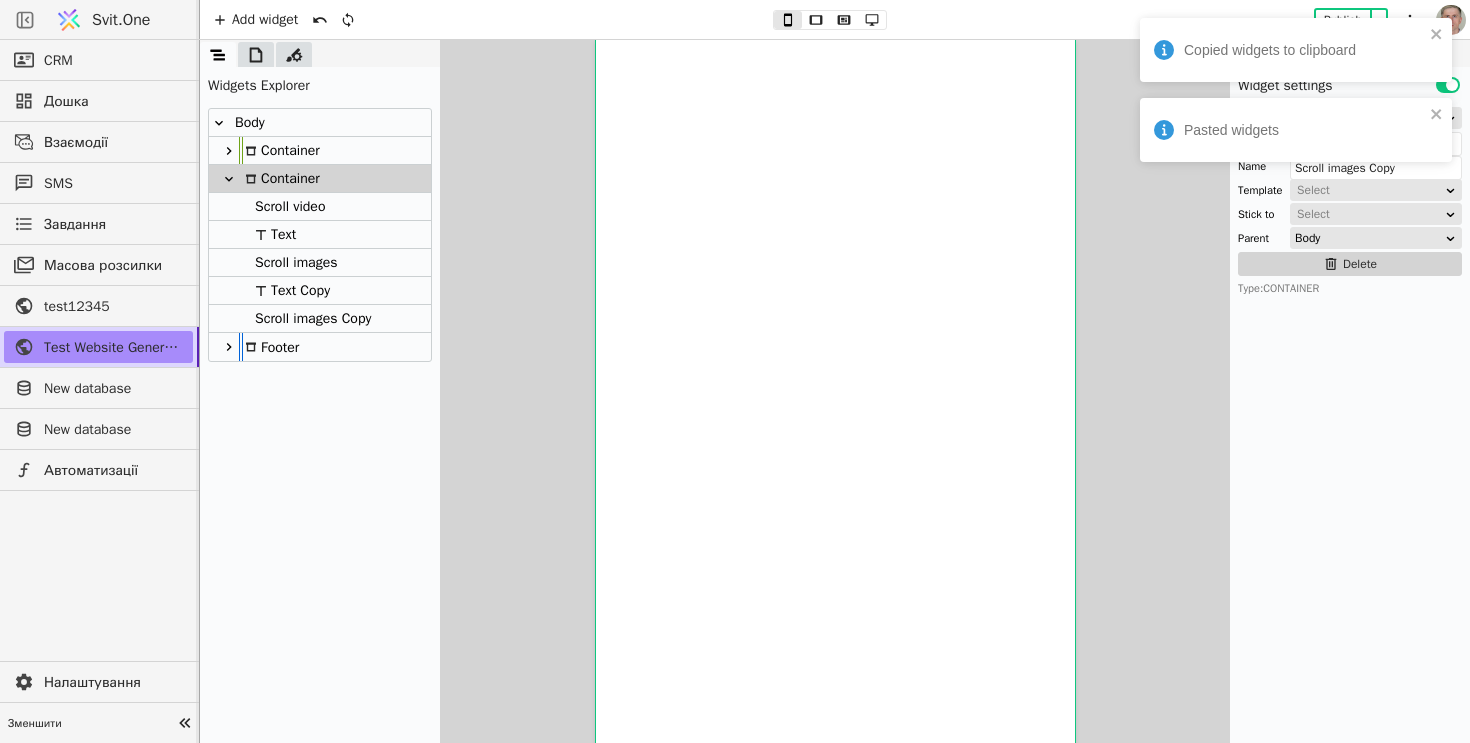 scroll, scrollTop: 6215, scrollLeft: 0, axis: vertical 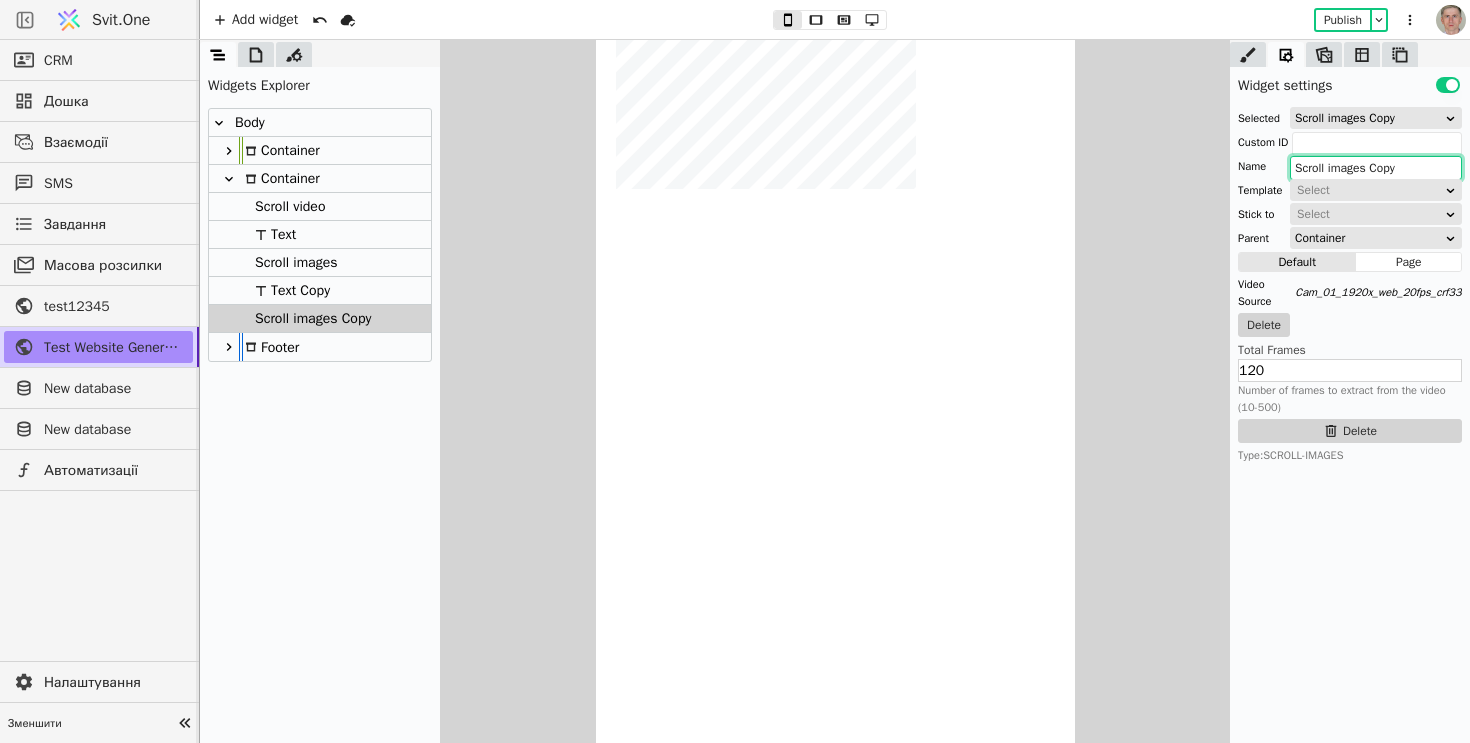 drag, startPoint x: 1376, startPoint y: 168, endPoint x: 1469, endPoint y: 172, distance: 93.08598 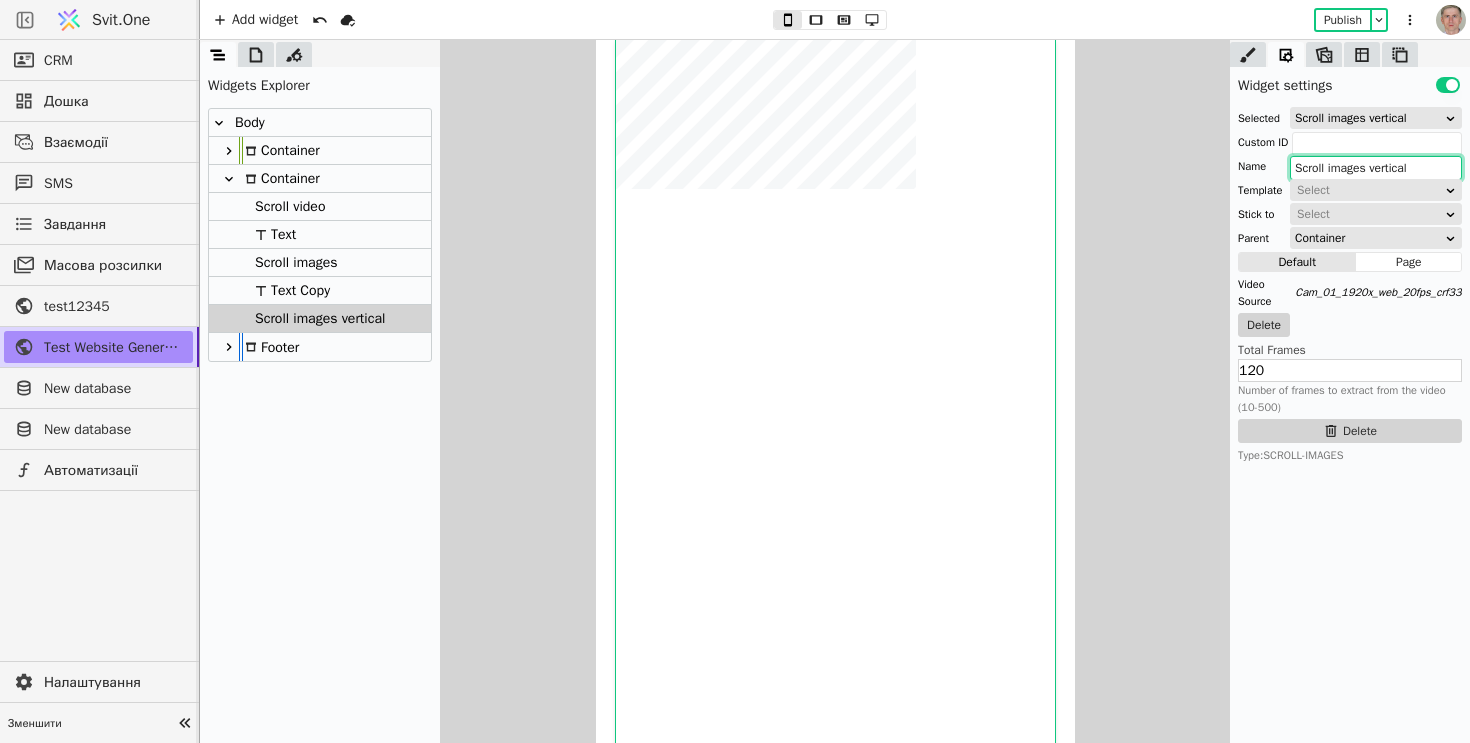 type on "Scroll images vertical" 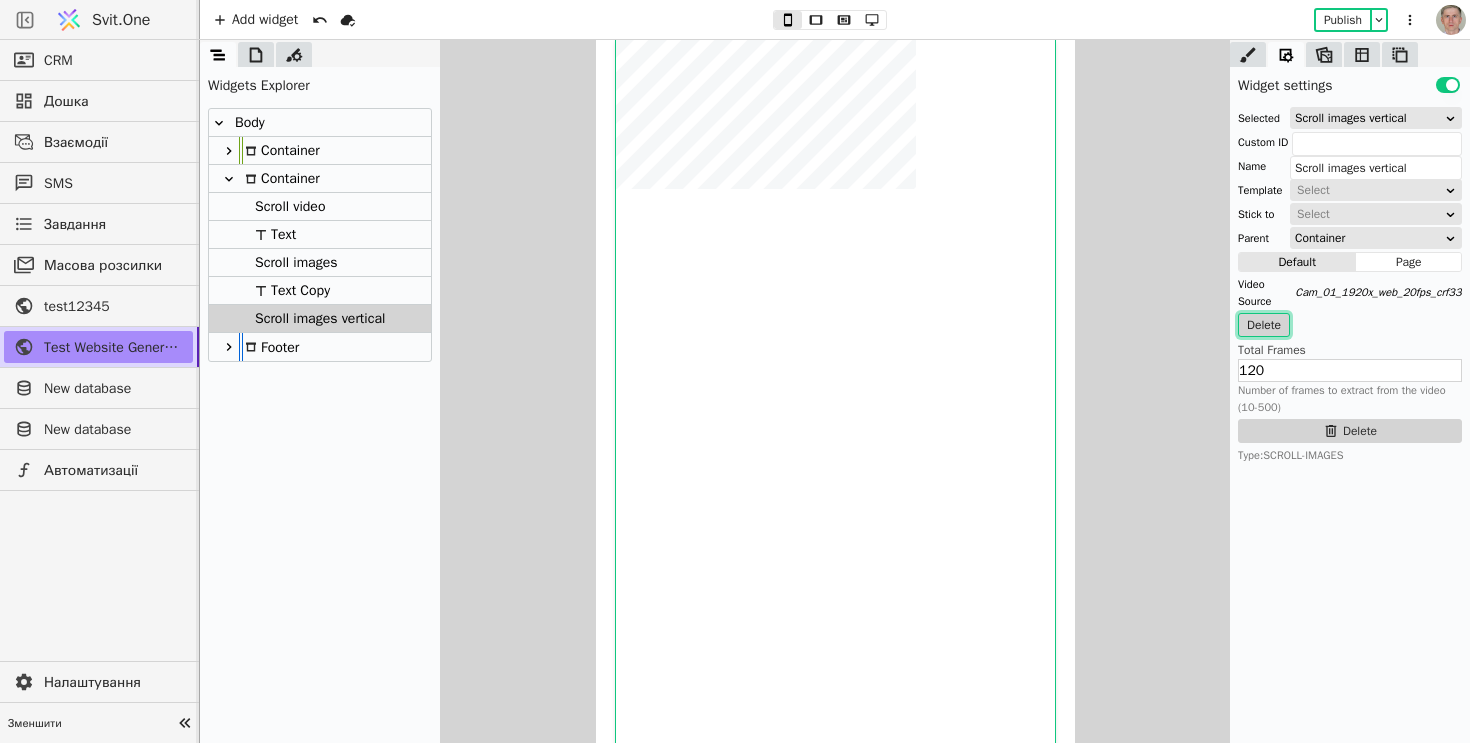 click on "Delete" at bounding box center [1264, 325] 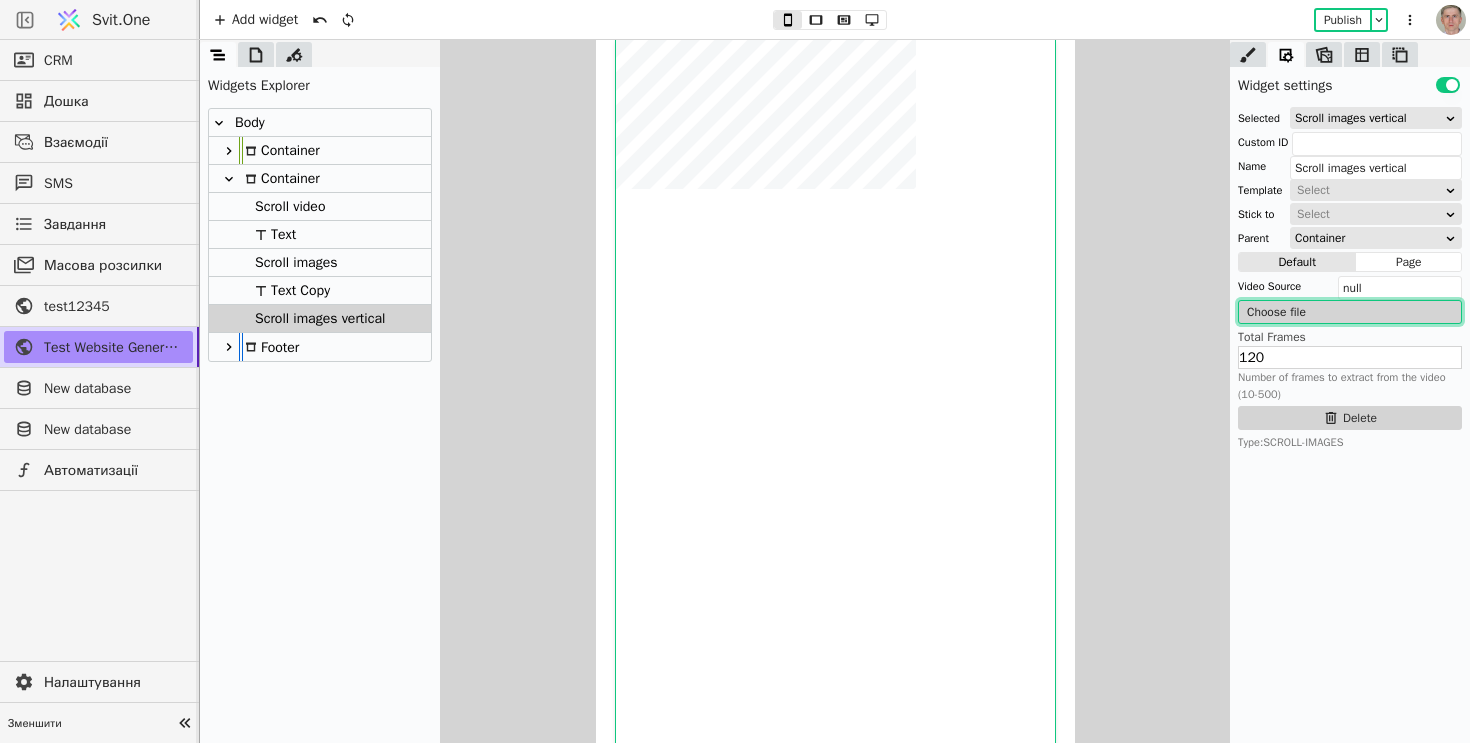 click on "Choose file" at bounding box center (1350, 312) 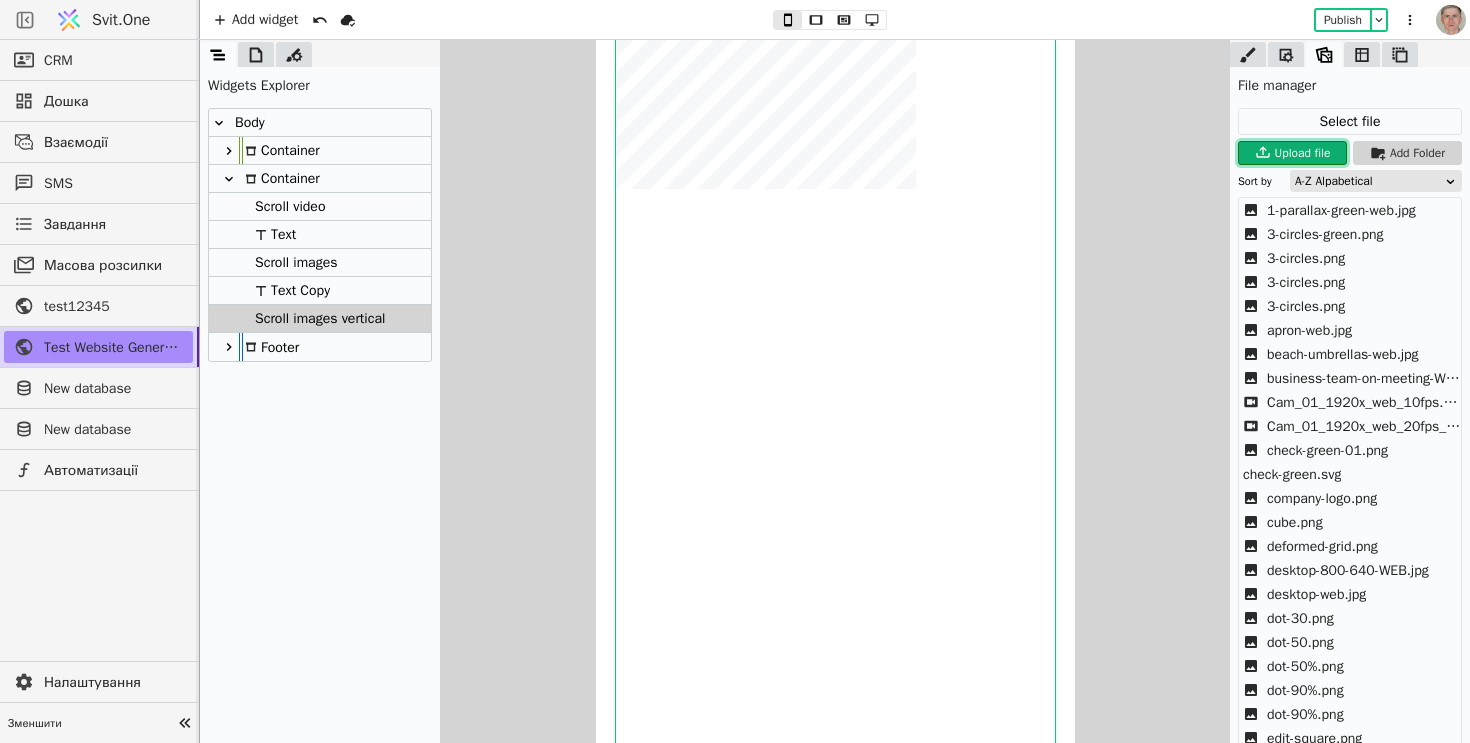 click on "Upload file" at bounding box center (1305, 153) 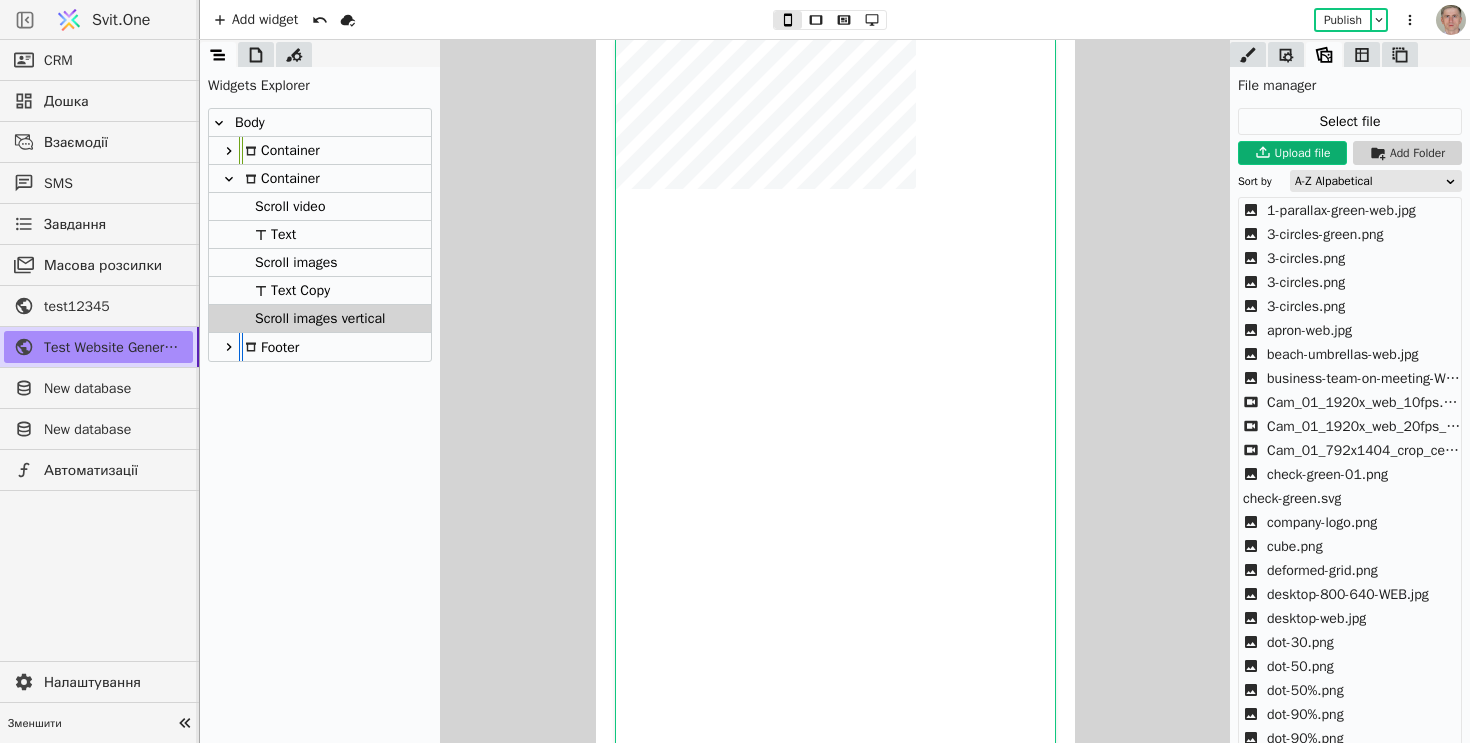 click on "A-Z Alpabetical" at bounding box center (1376, 181) 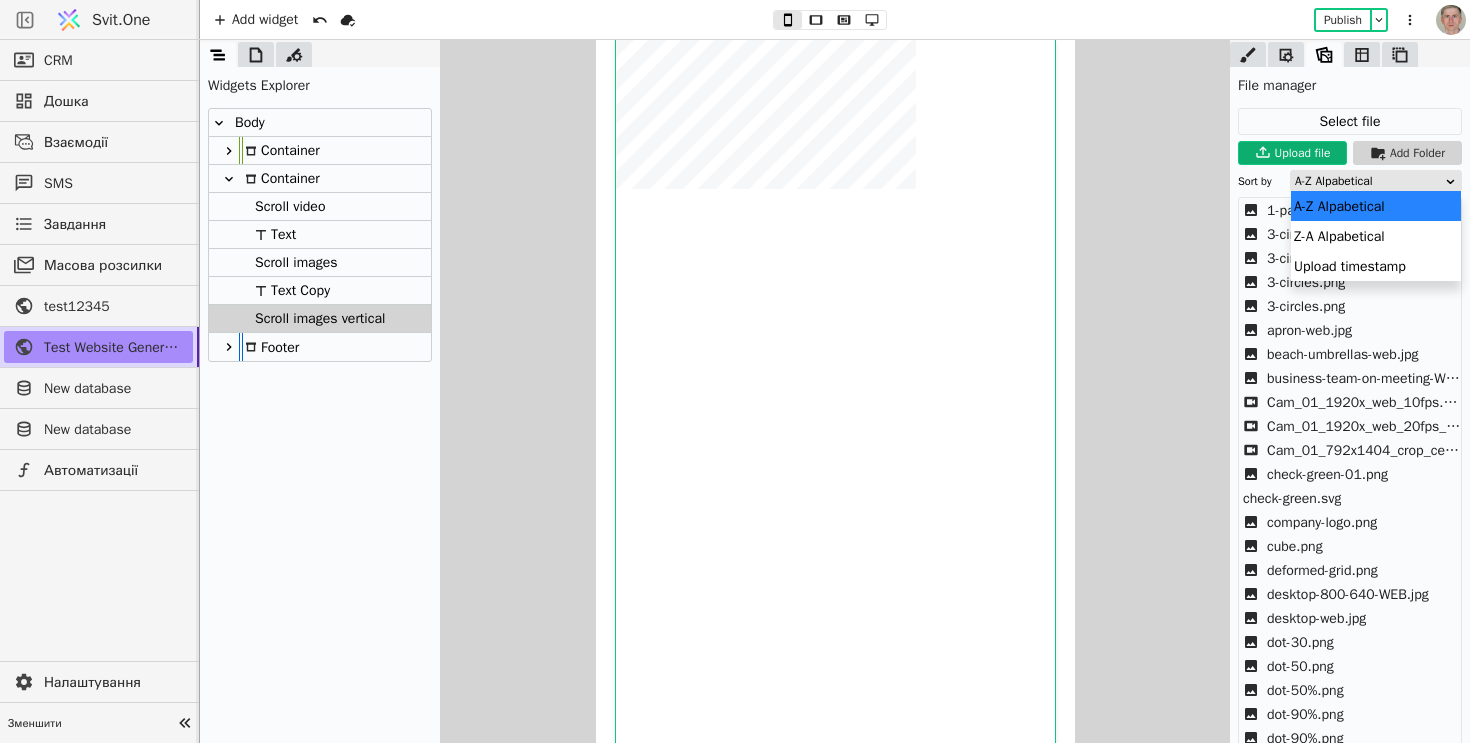 click on "A-Z Alpabetical" at bounding box center [1369, 181] 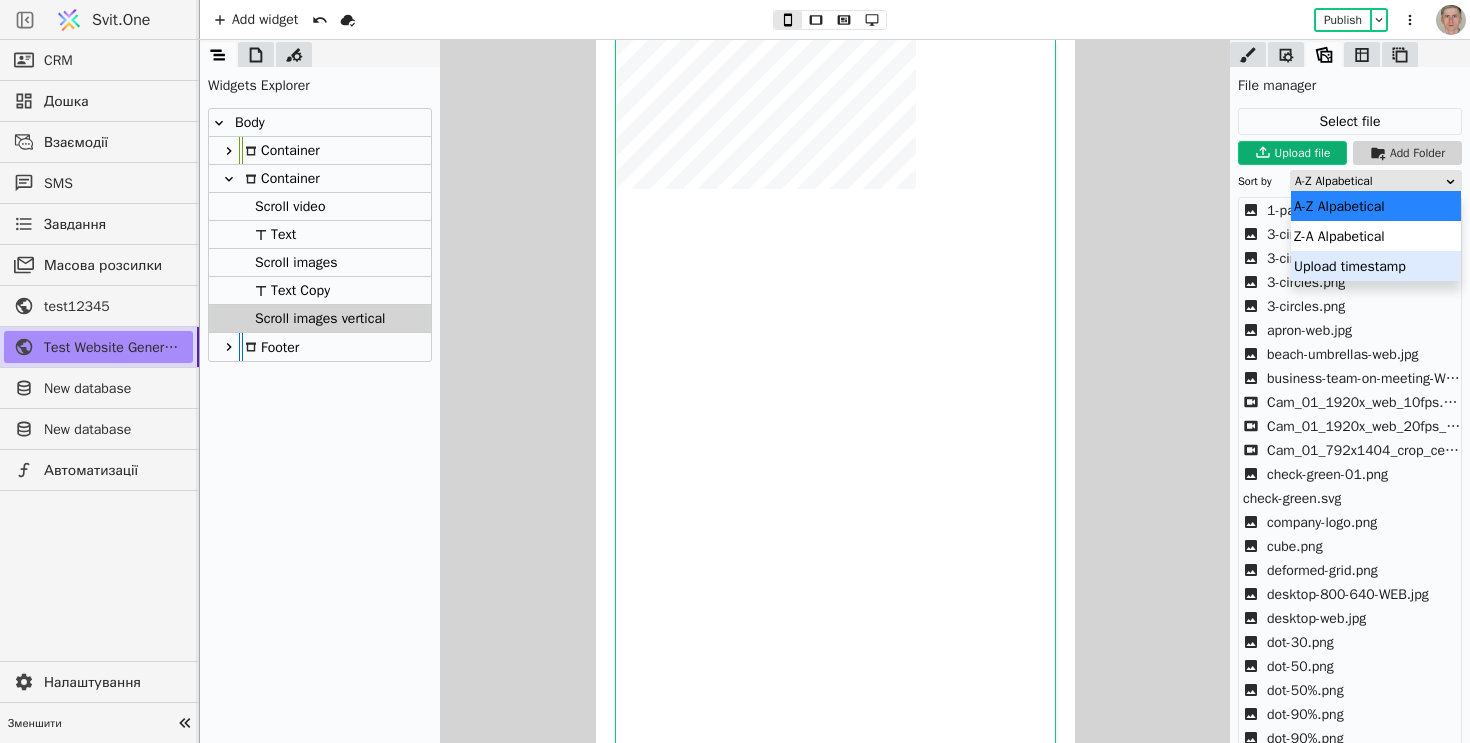 click on "Upload timestamp" at bounding box center (1376, 266) 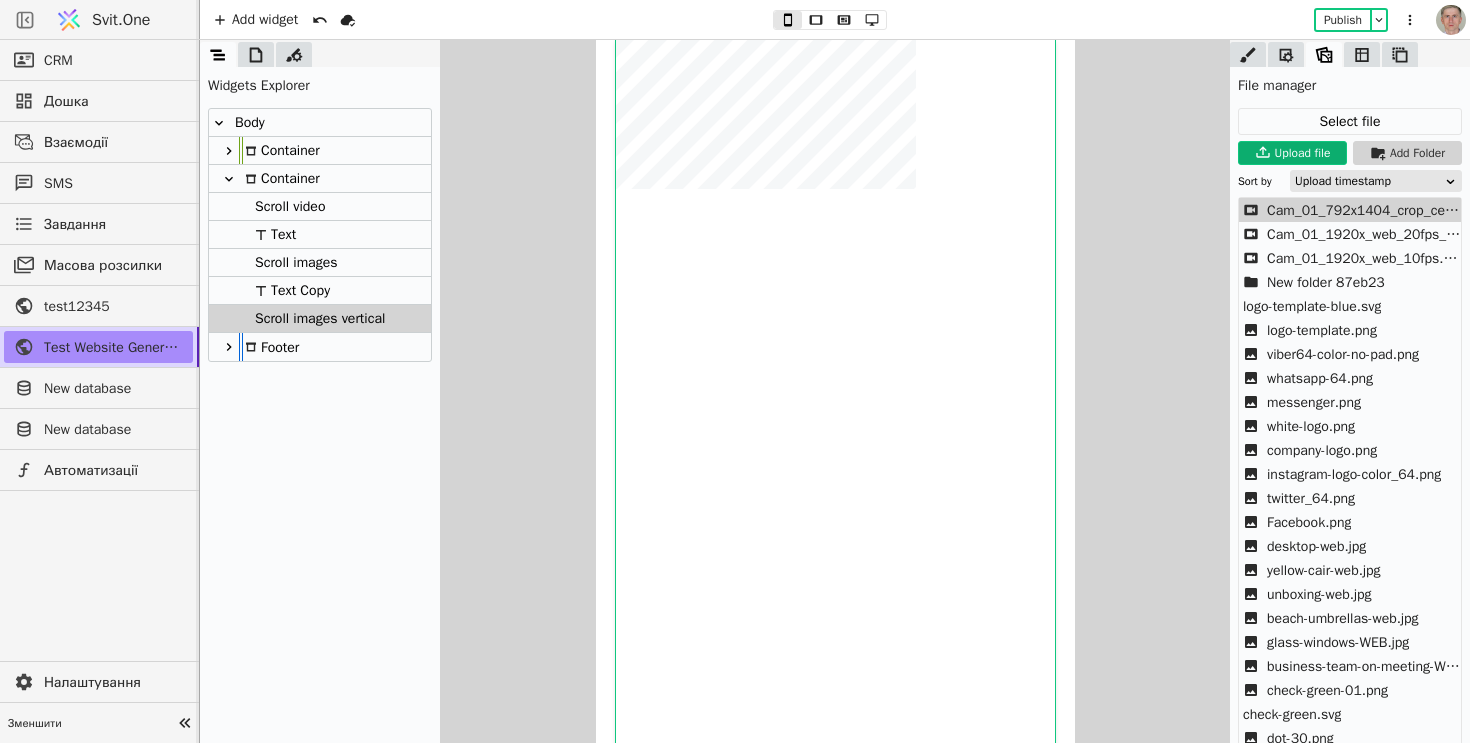 click on "Cam_01_792x1404_crop_center_20fps_crf33.webm" at bounding box center (1364, 210) 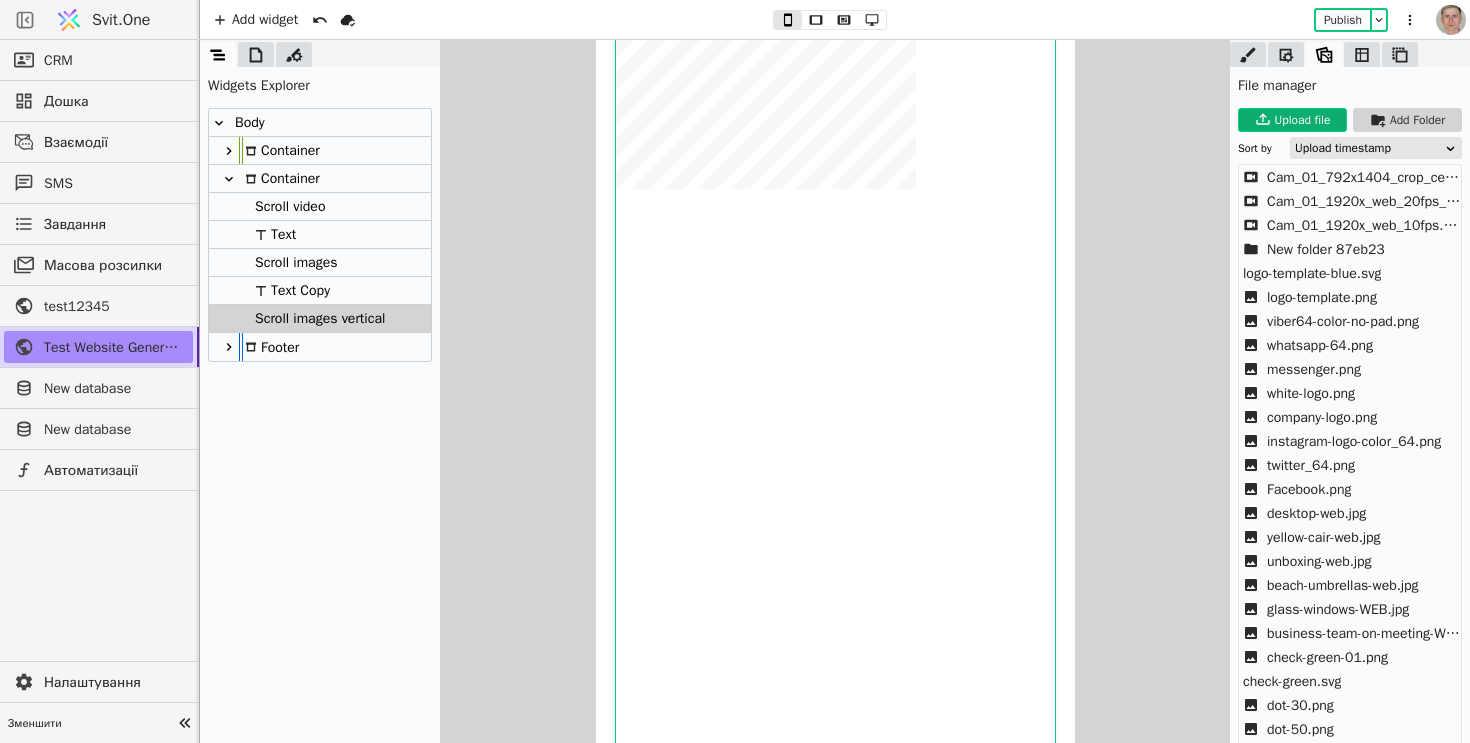 click on "Text Copy" at bounding box center [289, 290] 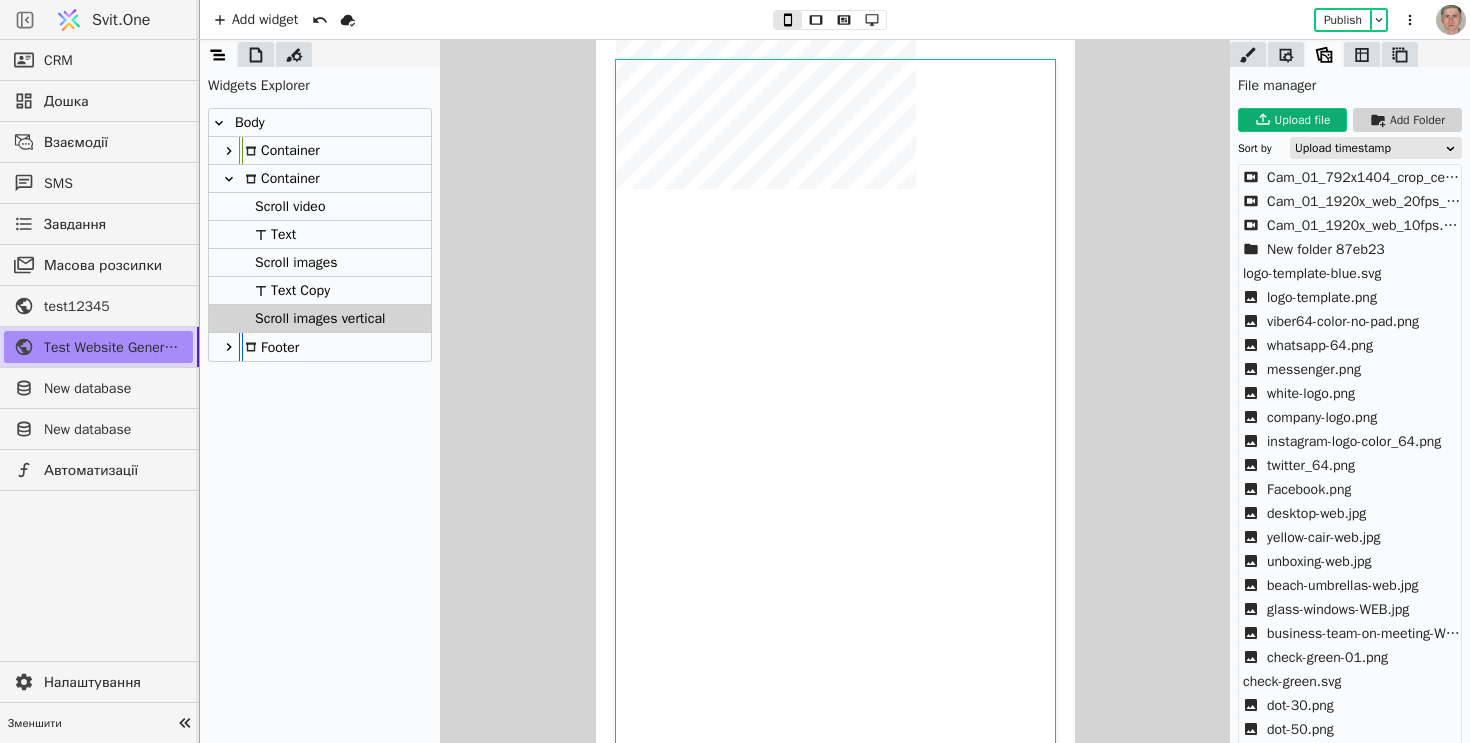 scroll, scrollTop: 6195, scrollLeft: 0, axis: vertical 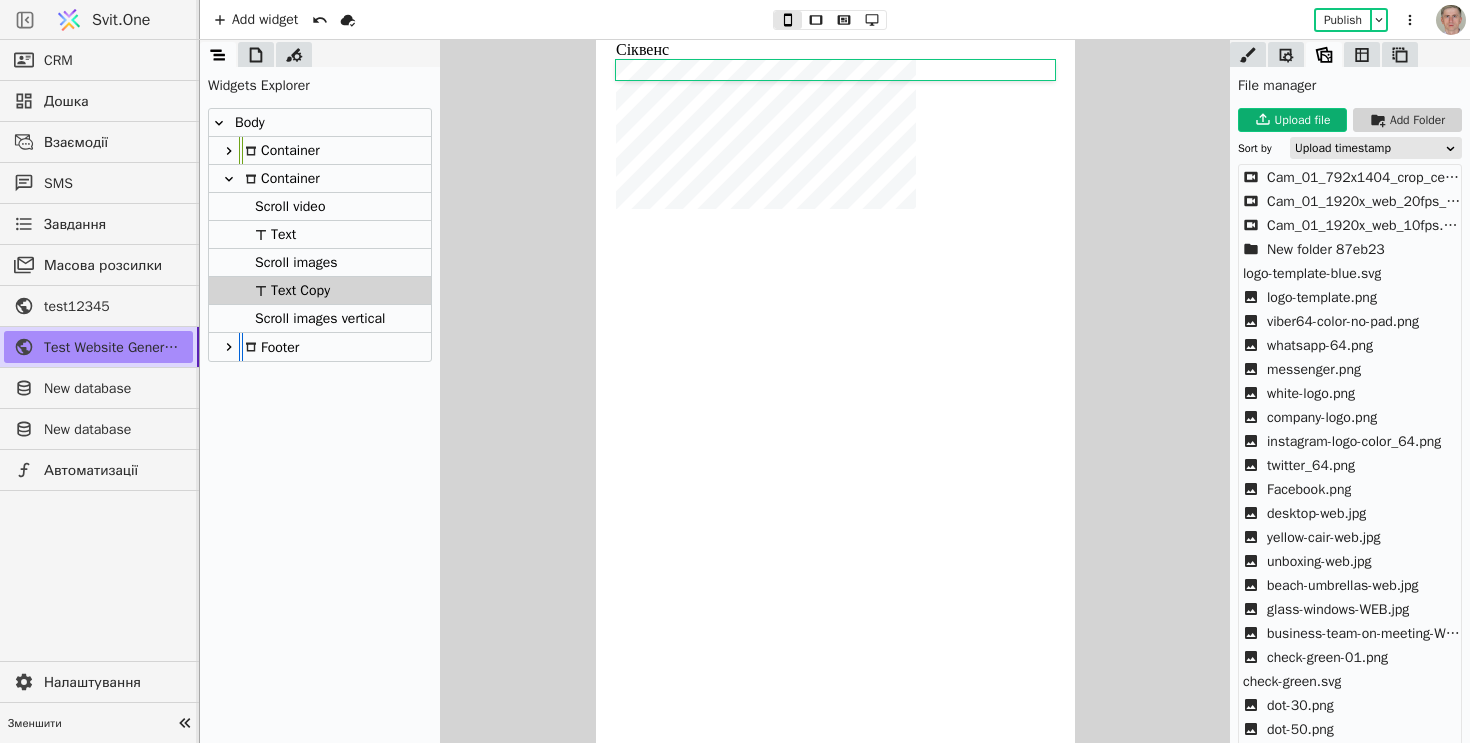click on "Text" at bounding box center [320, 235] 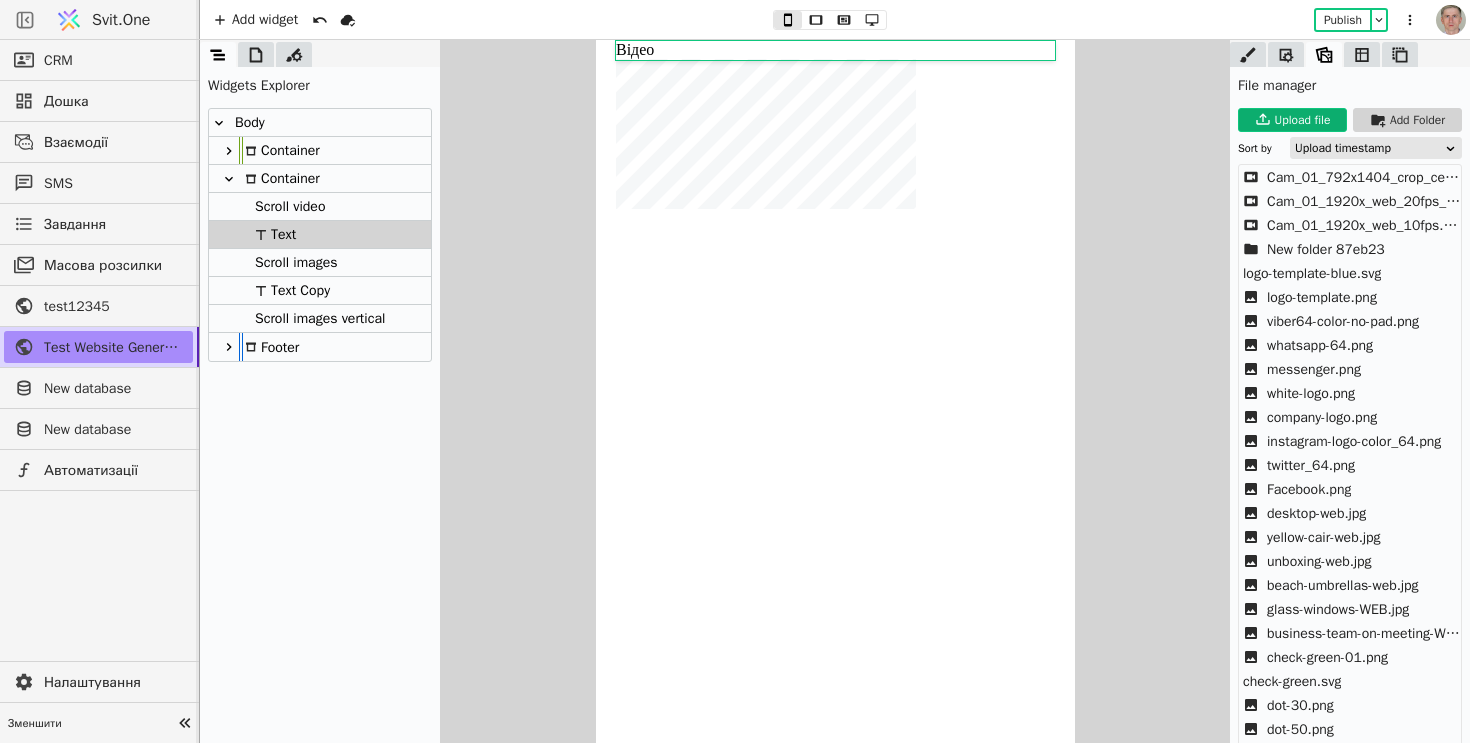 scroll, scrollTop: 3176, scrollLeft: 0, axis: vertical 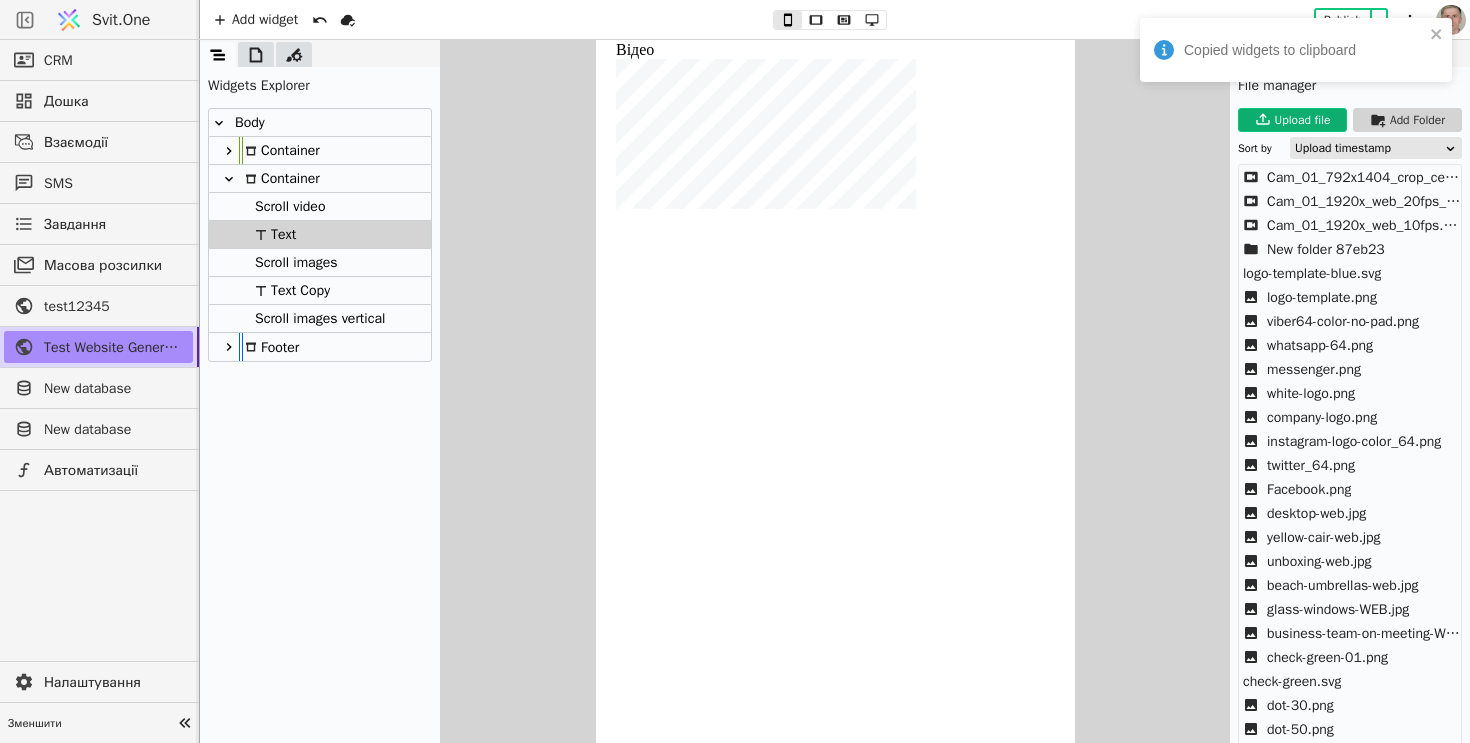 click on "Container" at bounding box center (320, 179) 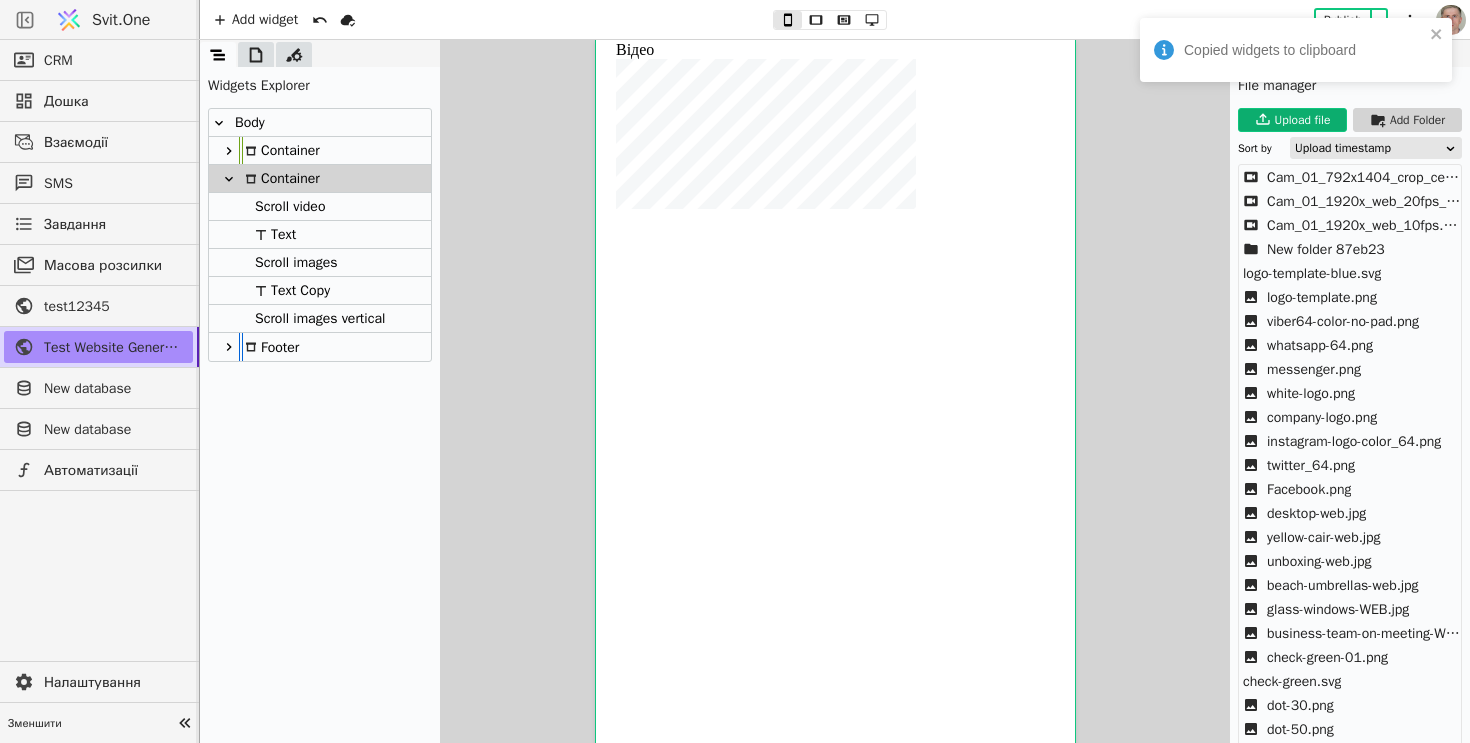 scroll, scrollTop: 76, scrollLeft: 0, axis: vertical 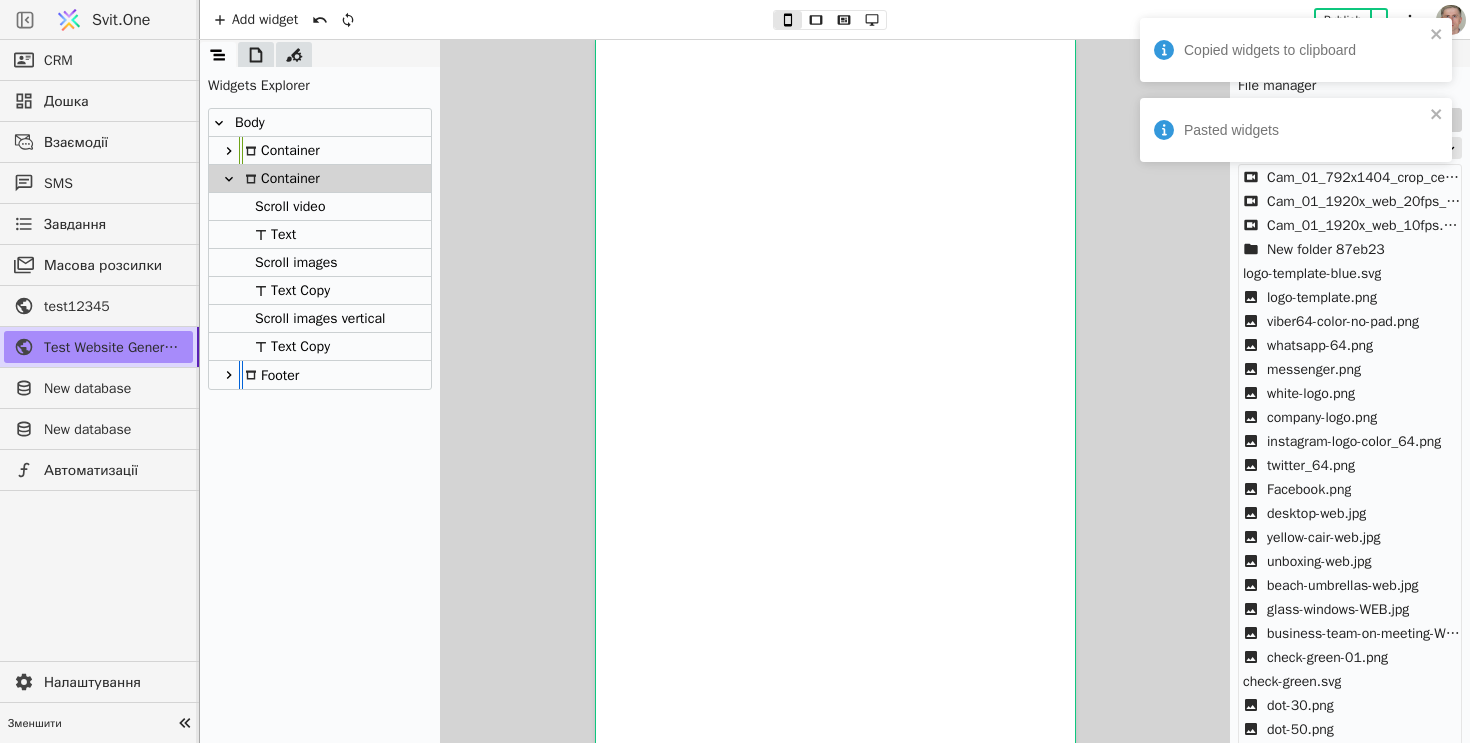 click on "Text Copy" at bounding box center (320, 347) 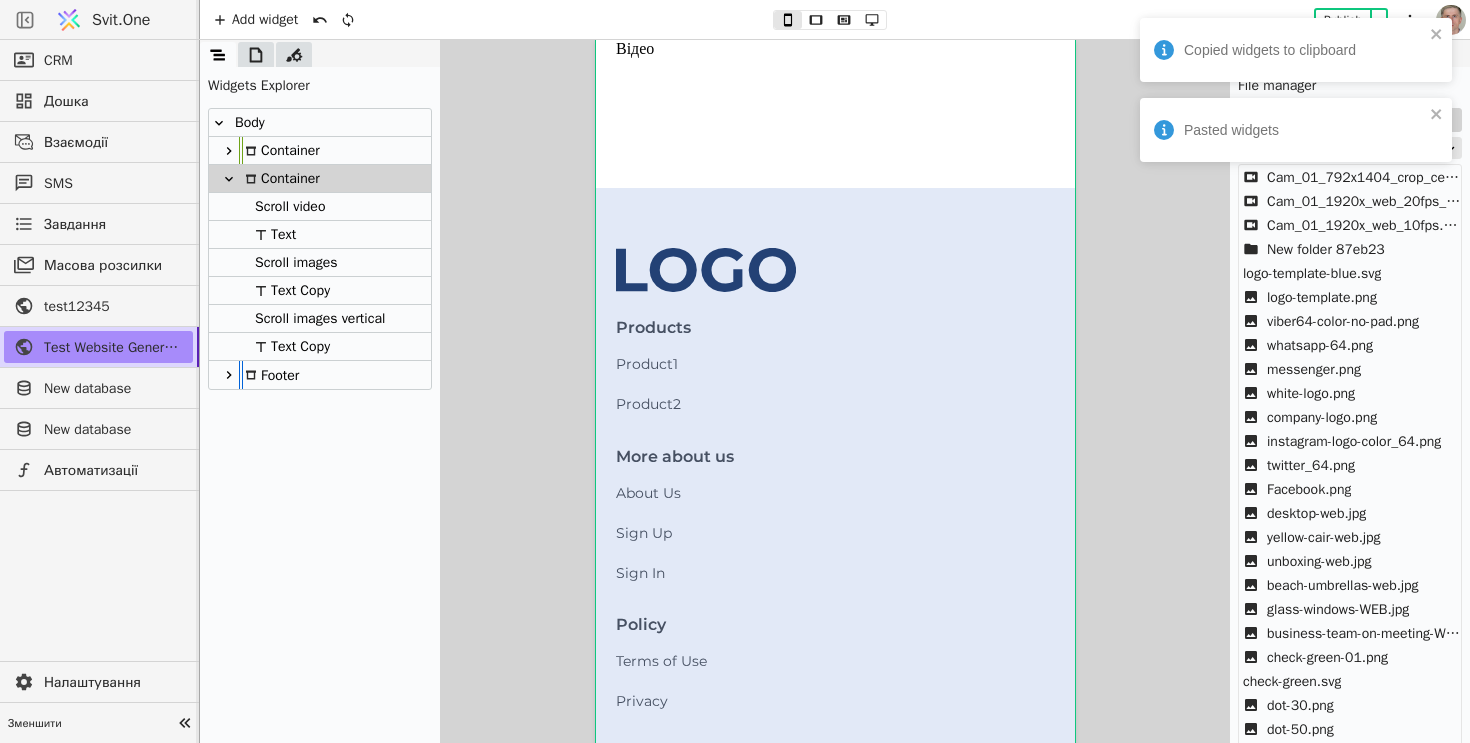 scroll, scrollTop: 9215, scrollLeft: 0, axis: vertical 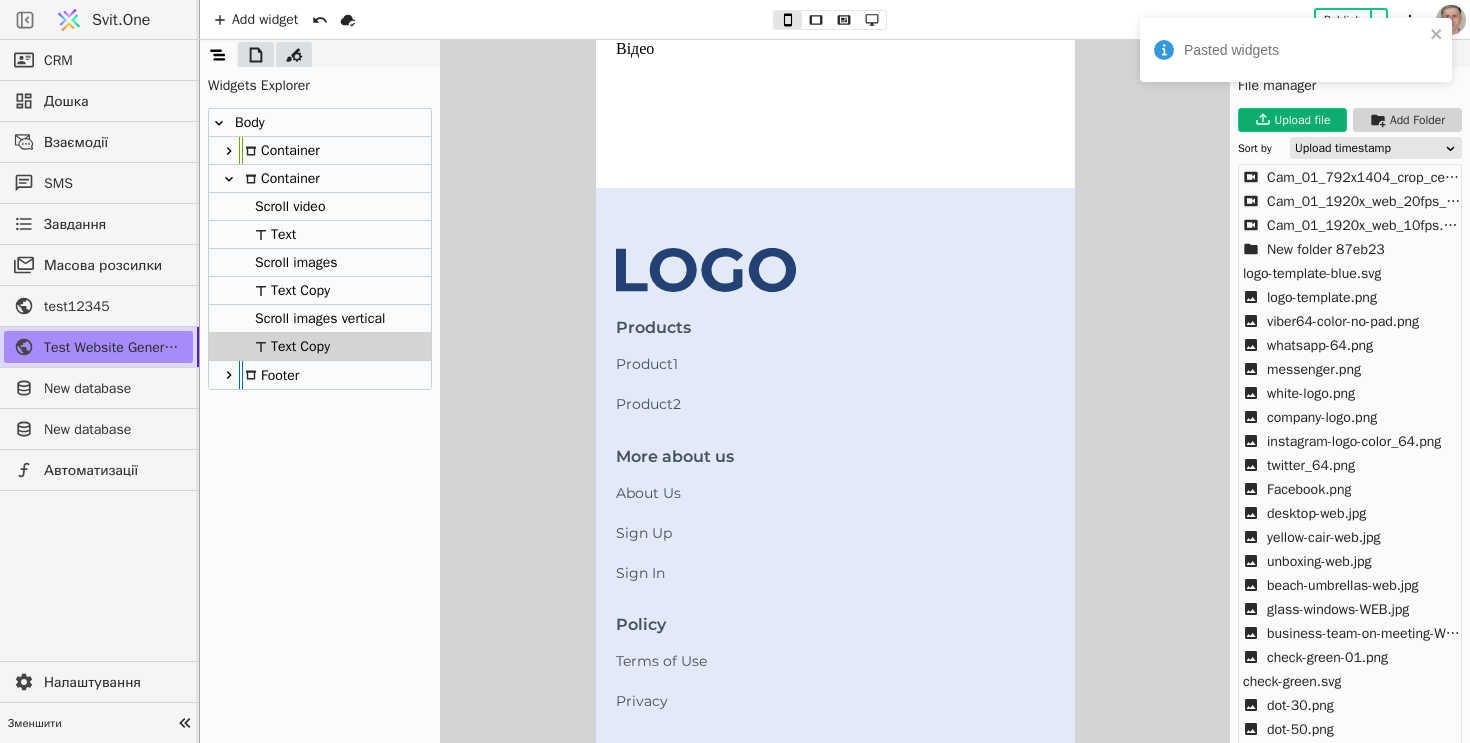 click on "Відео Сіквенс Відео" at bounding box center (834, -4456) 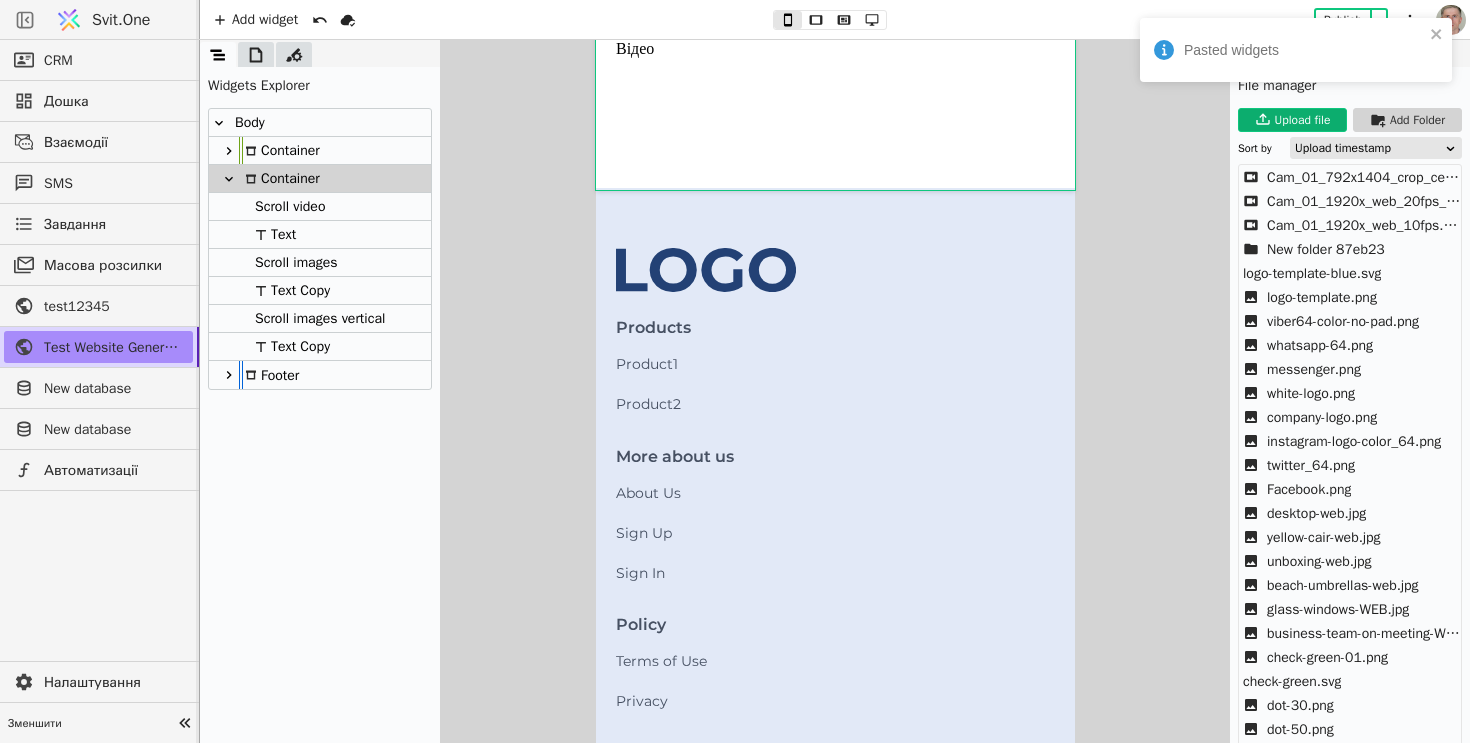 click on "Відео Сіквенс Відео" at bounding box center [834, -4456] 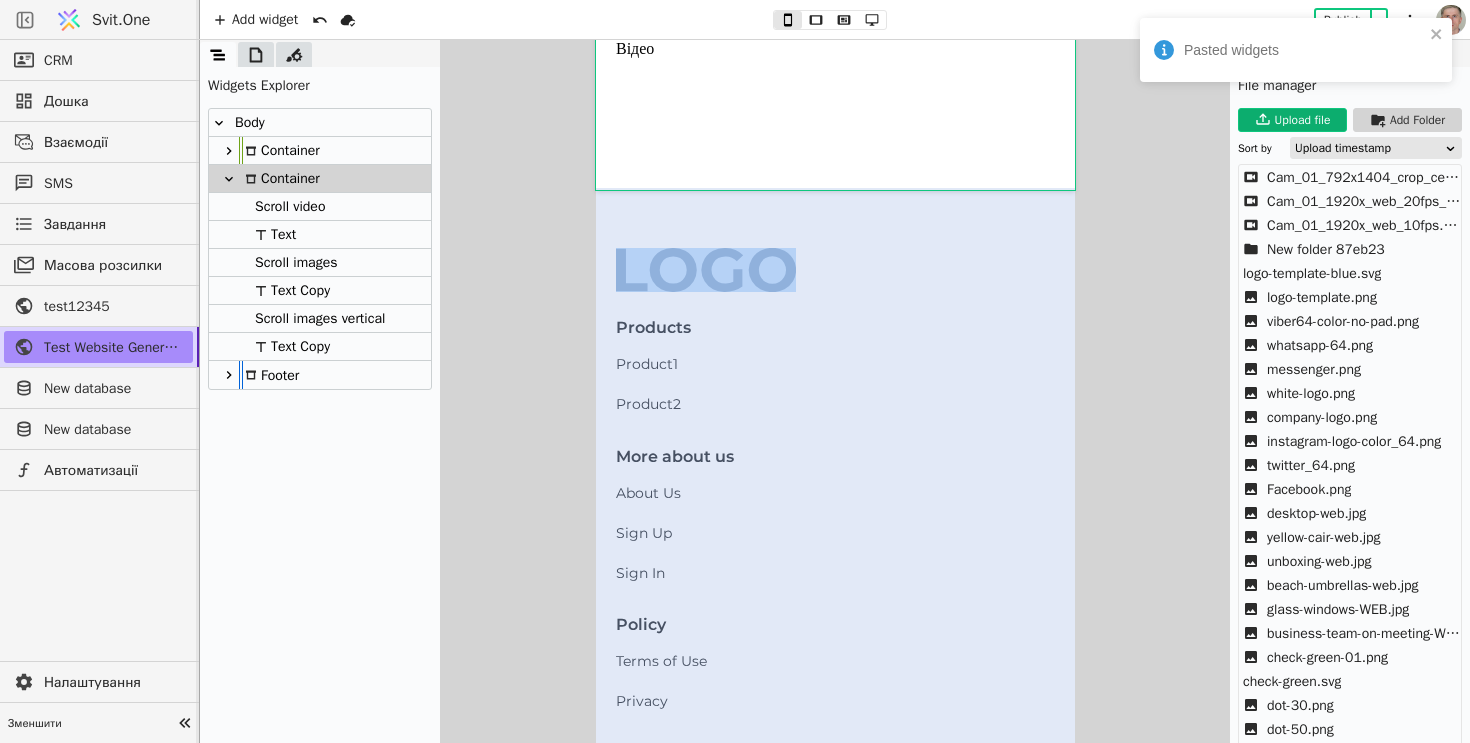 click on "Відео Сіквенс Відео" at bounding box center [834, -4456] 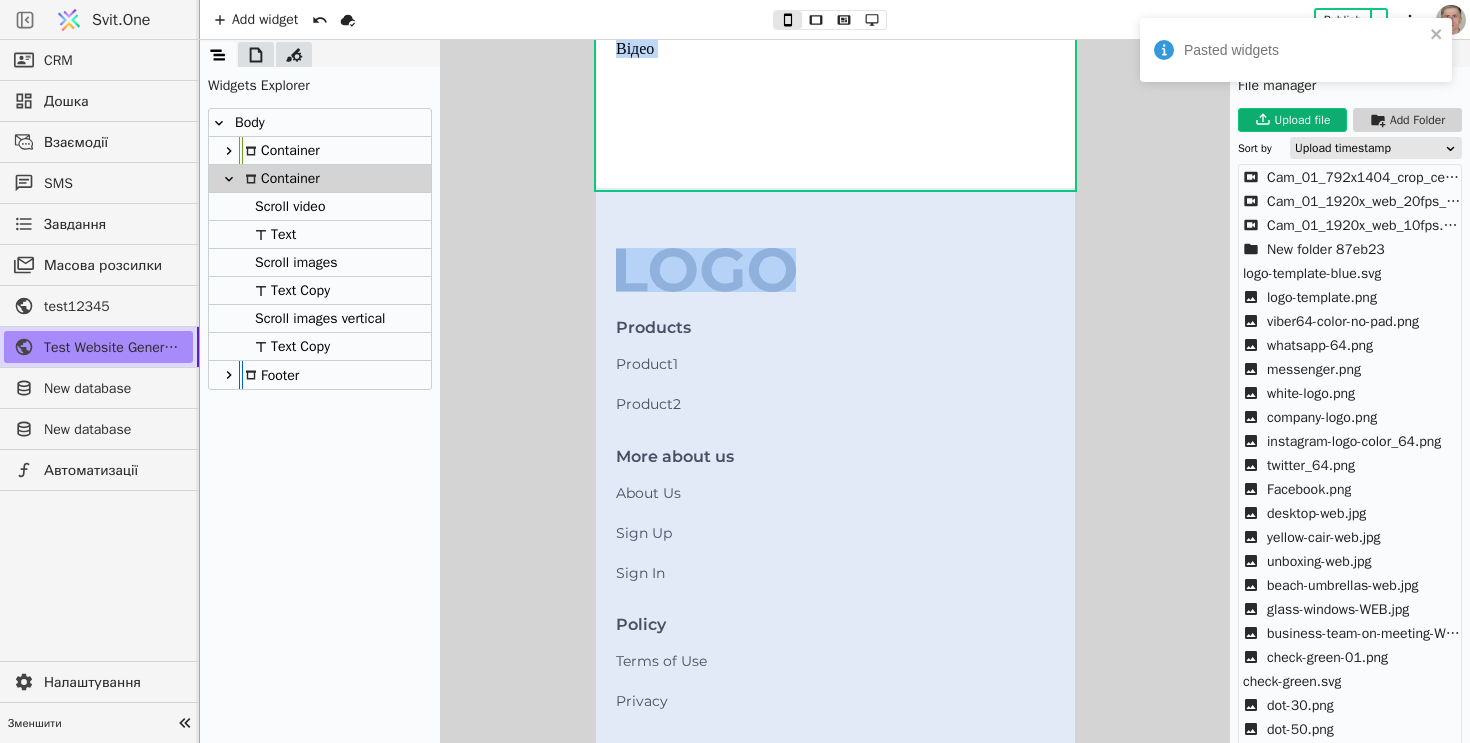 click on "Відео Сіквенс Відео" at bounding box center [834, -4456] 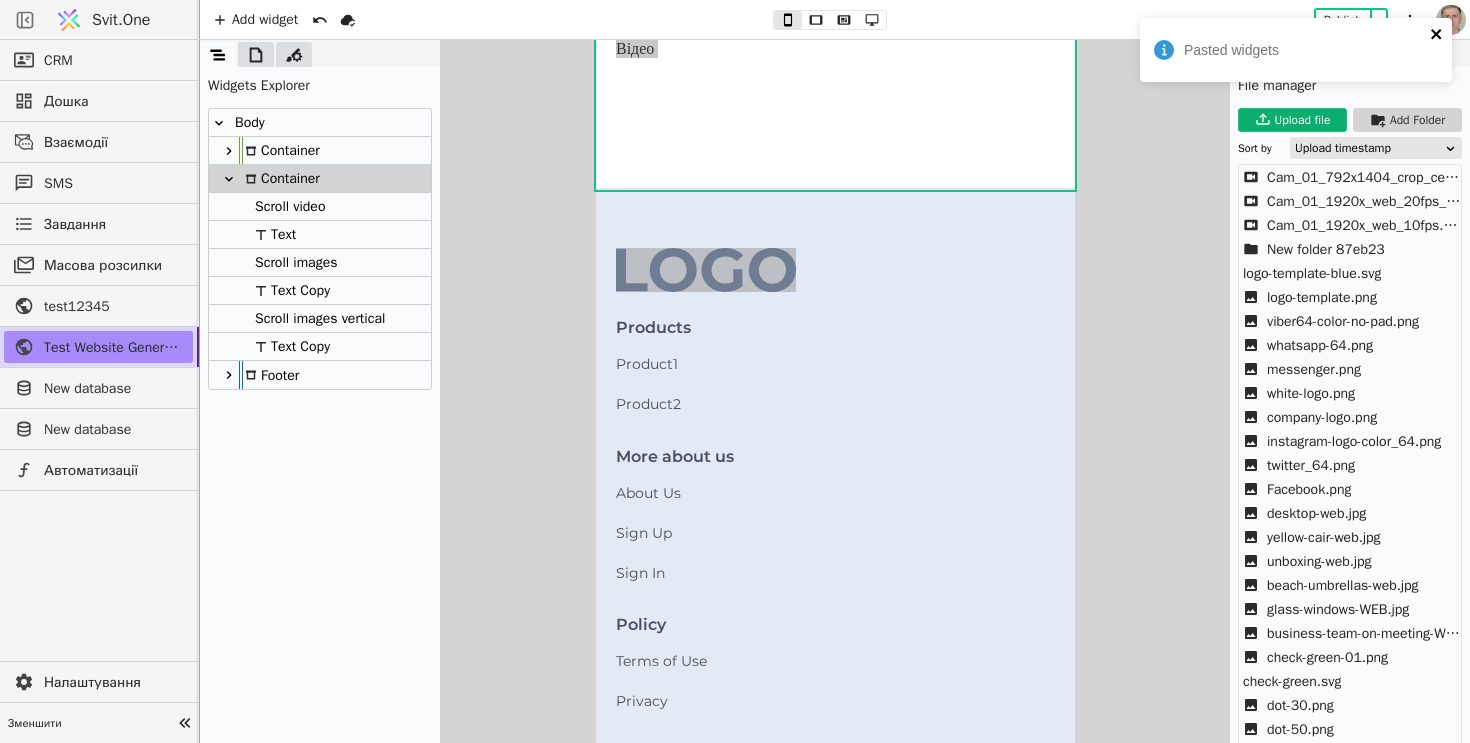 click 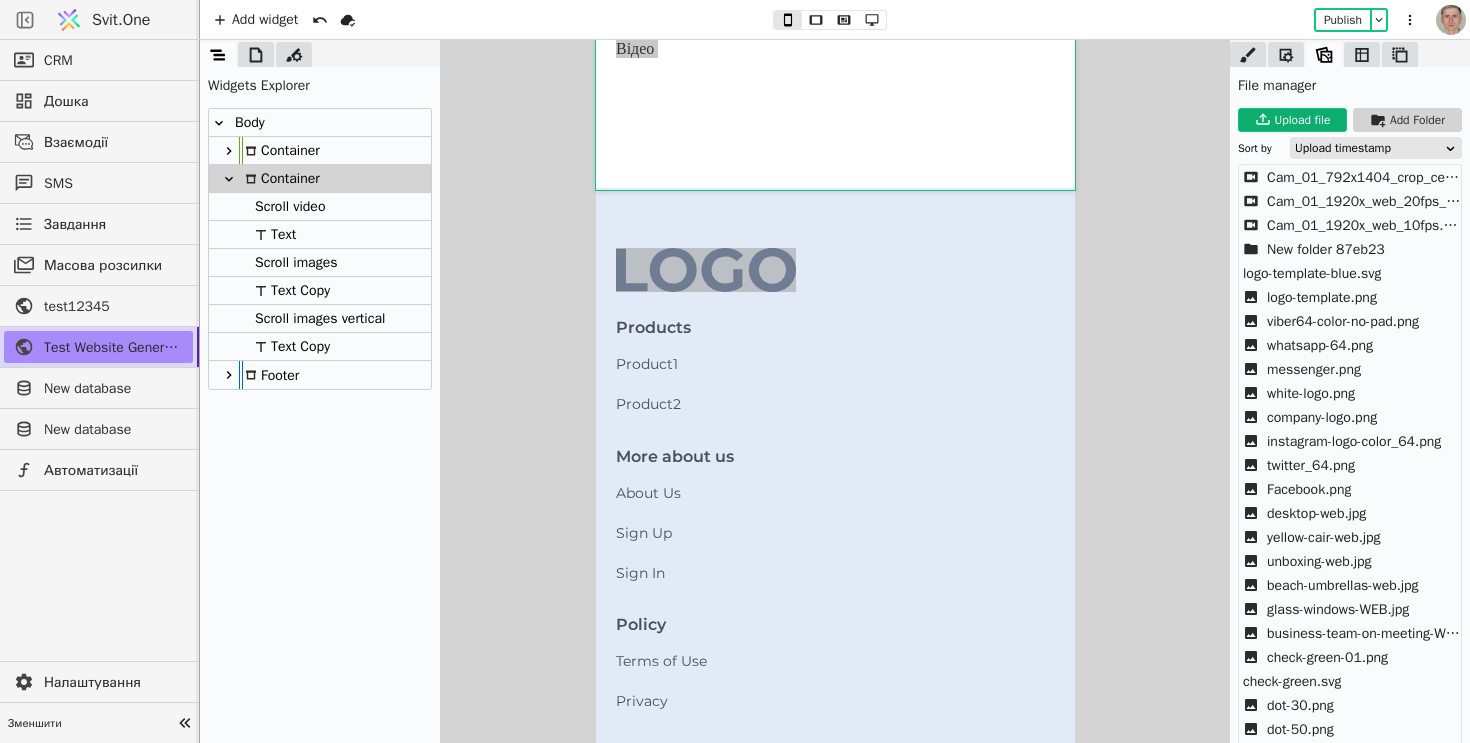click on "Text Copy" at bounding box center [289, 346] 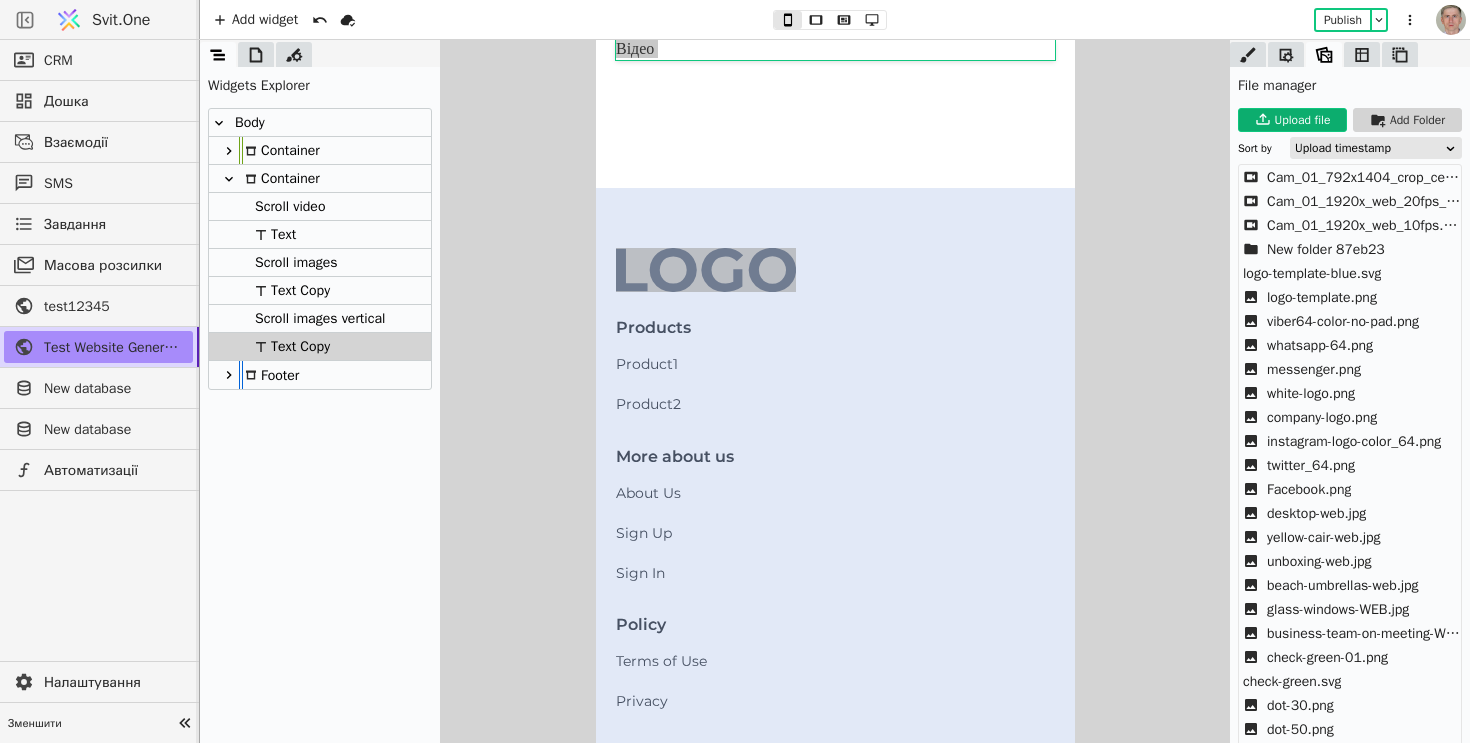 click at bounding box center (1286, 54) 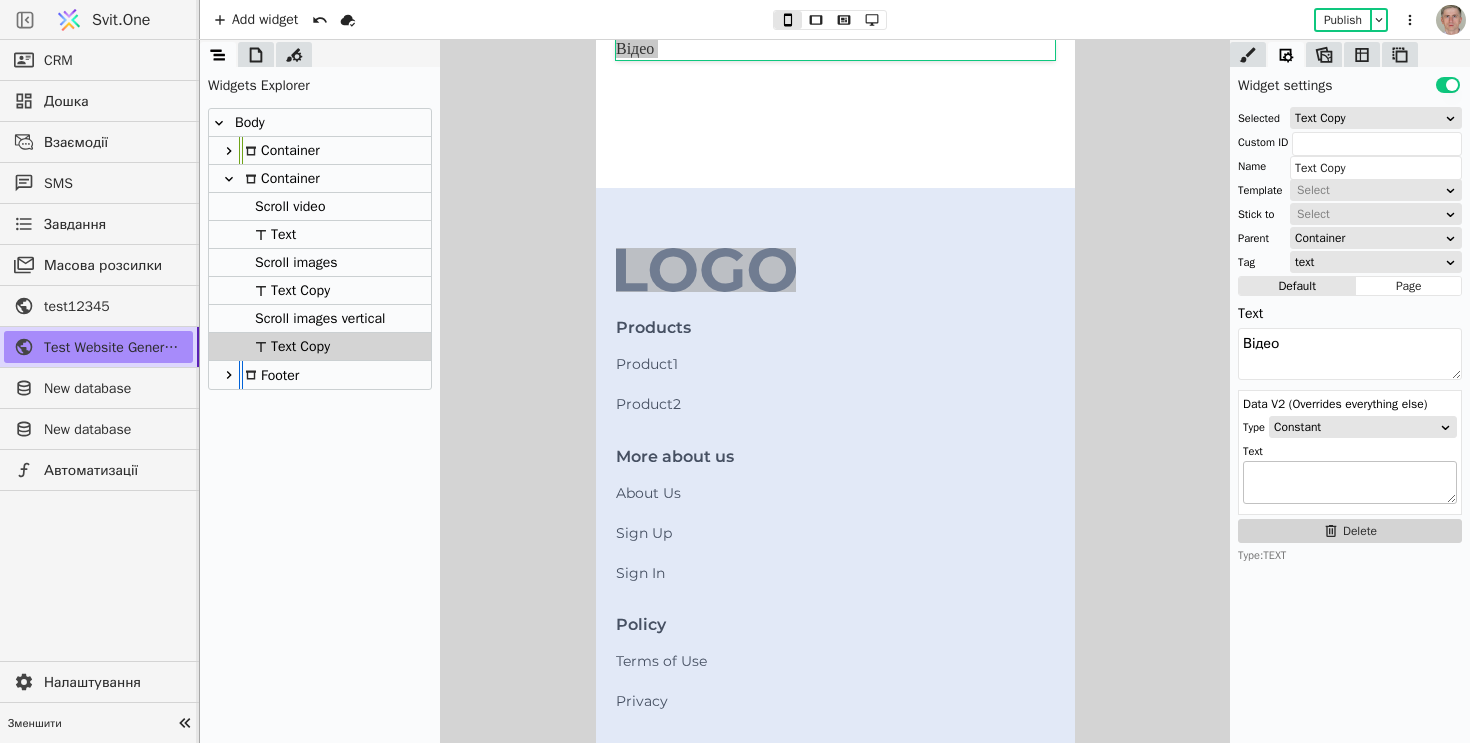 click at bounding box center (1350, 482) 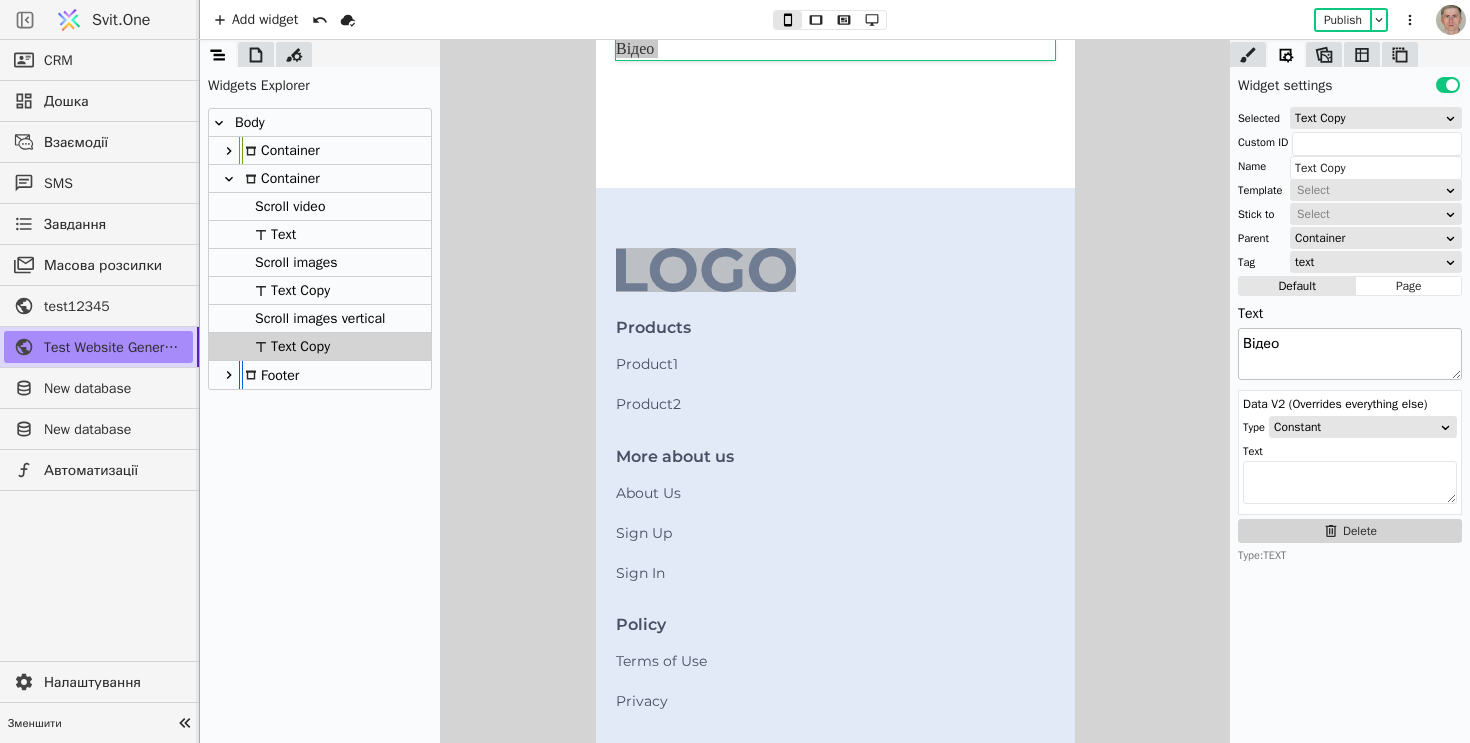 click on "Відео" at bounding box center (1350, 354) 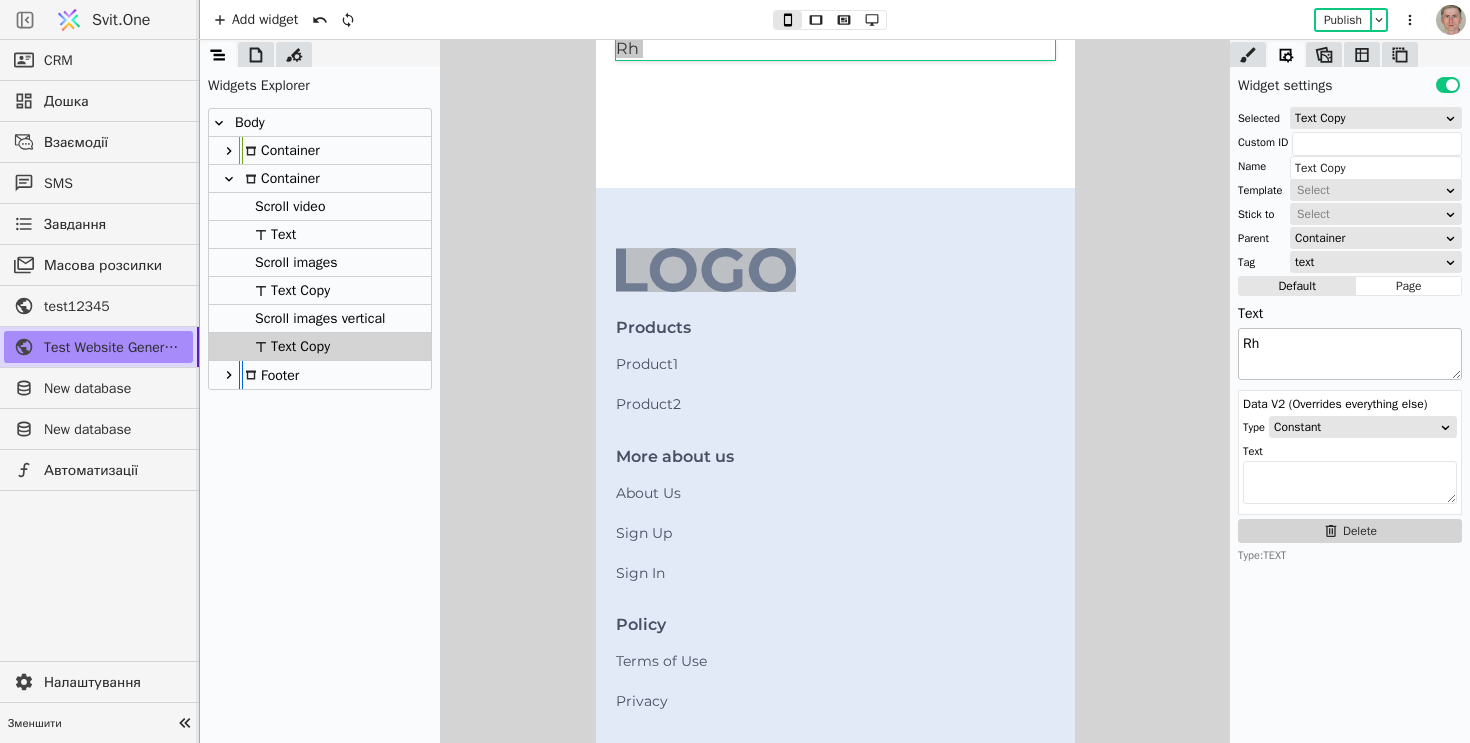 type on "R" 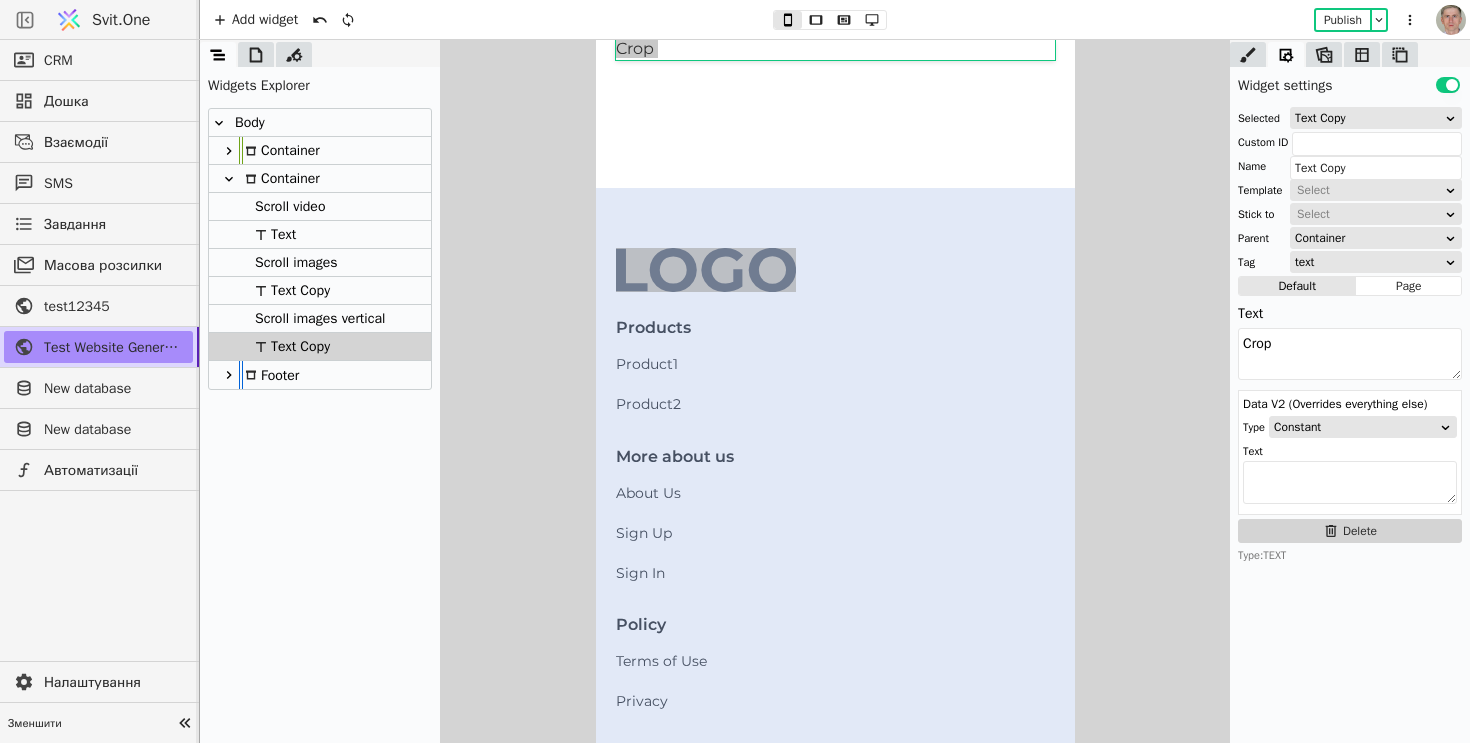 type on "Crop" 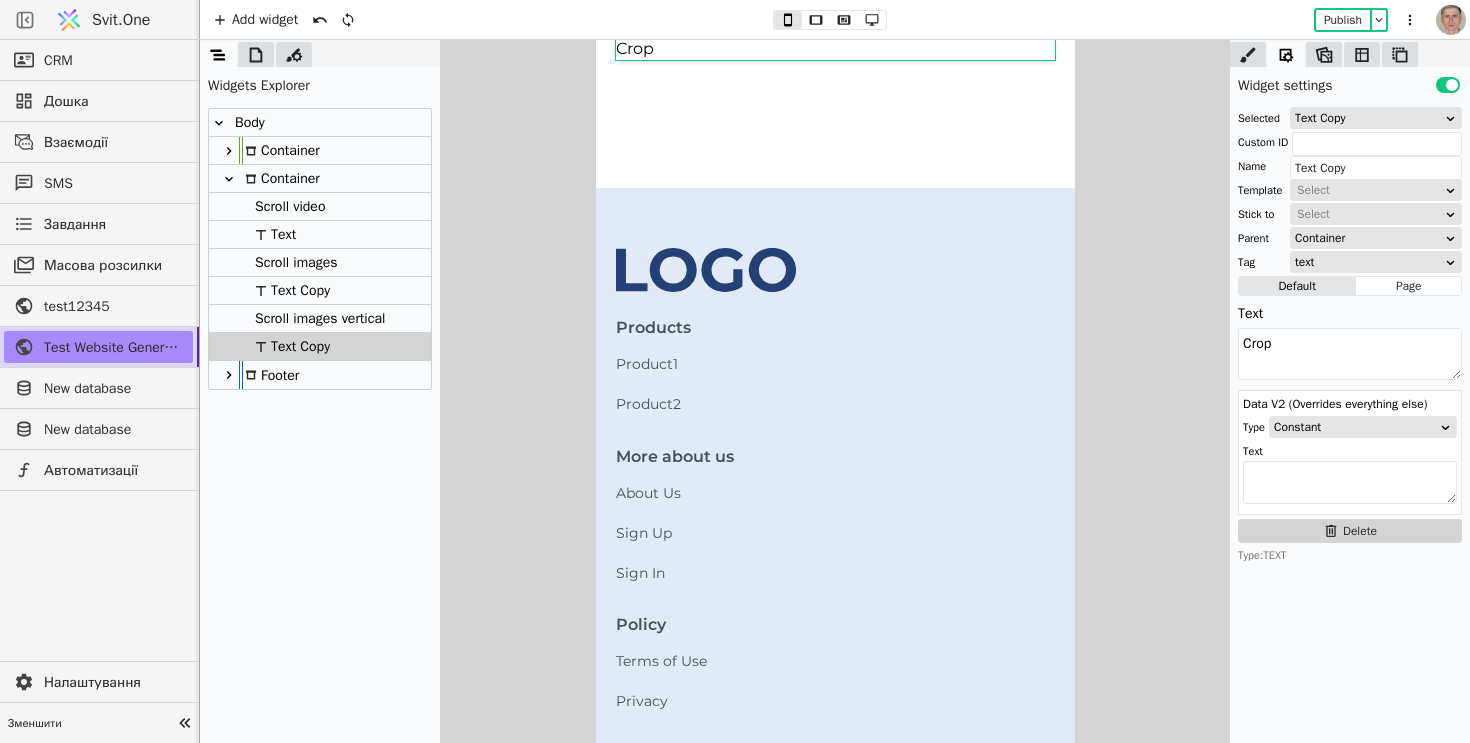 click on "Products Product1 Product2 More about us About Us Sign Up Sign In Policy Terms of Use Privacy Follow us on:    Copyright SuperCompany" at bounding box center [834, 565] 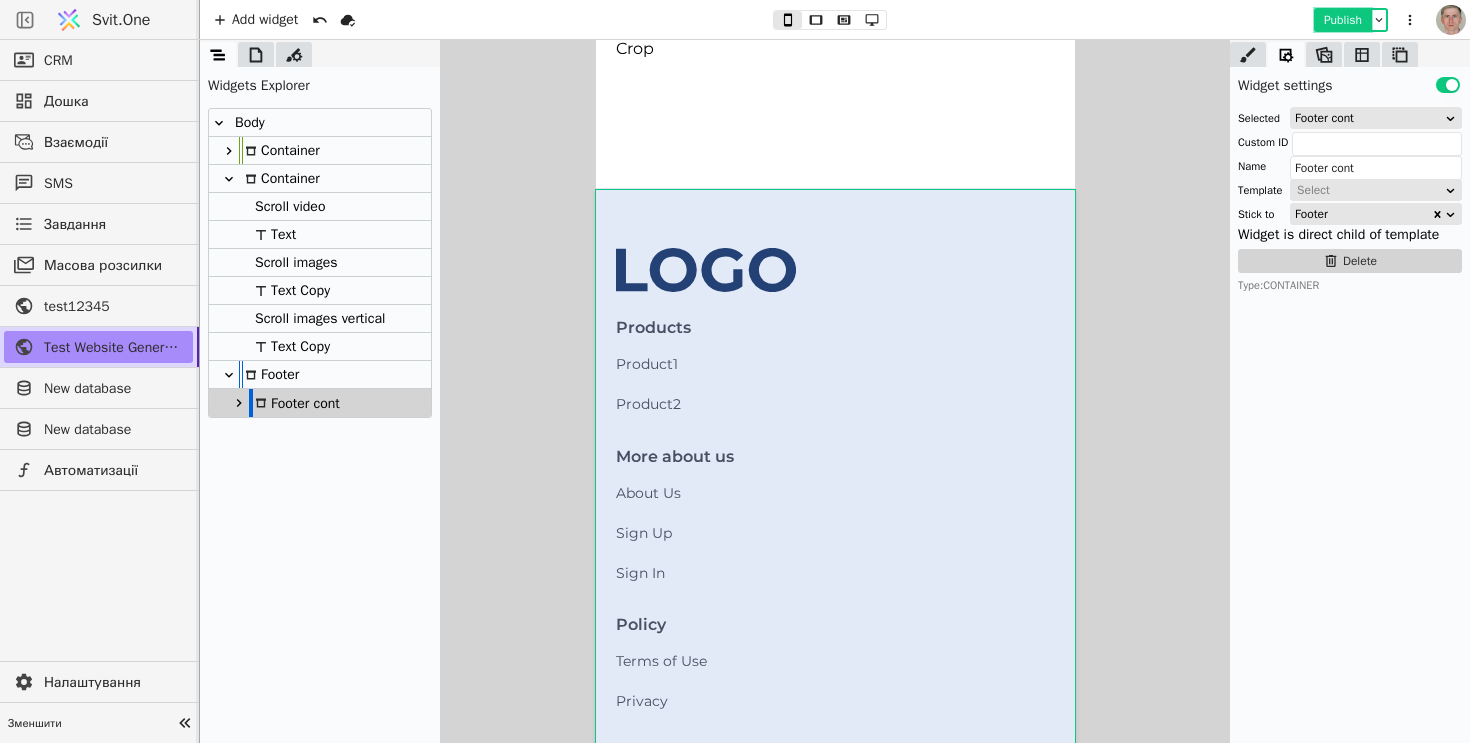 click on "Publish" at bounding box center [1343, 20] 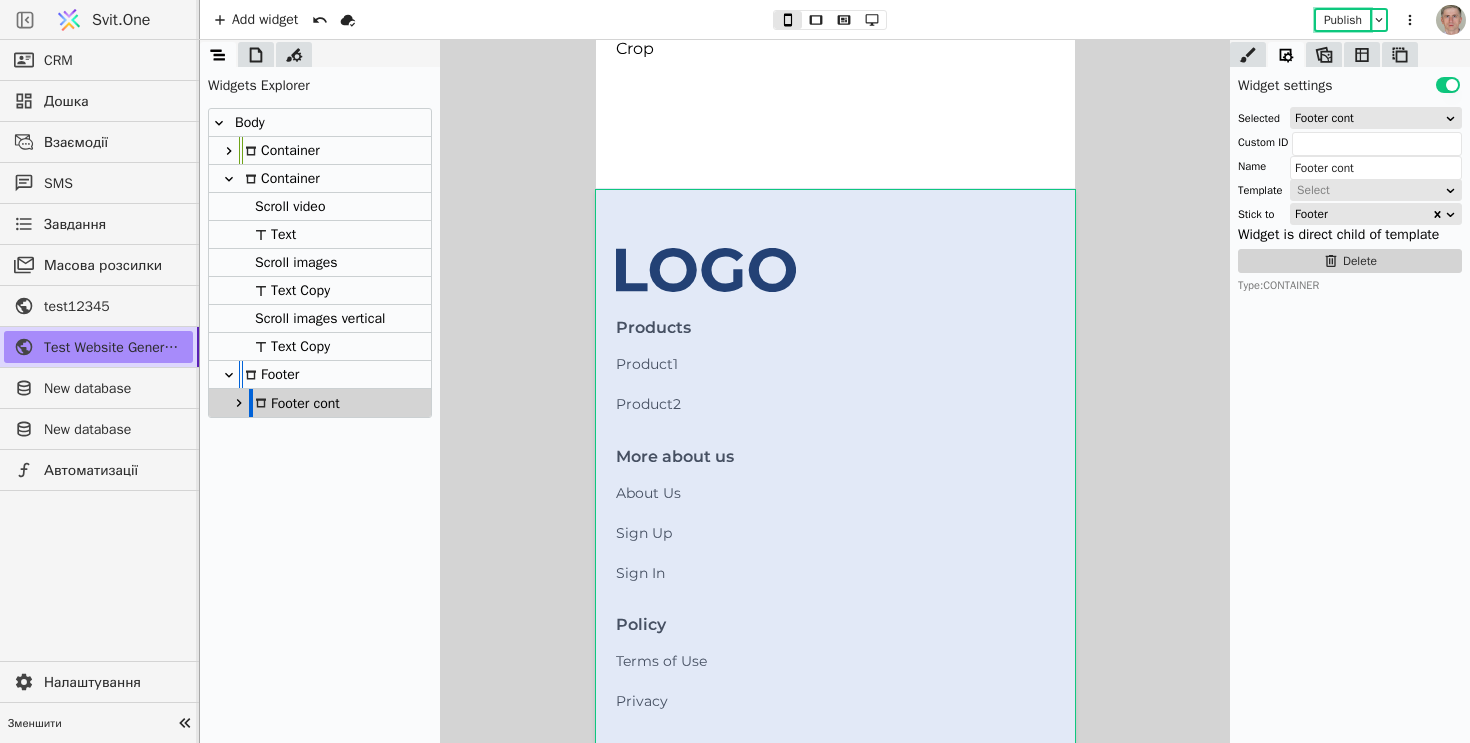 click on "Scroll images vertical" at bounding box center (317, 318) 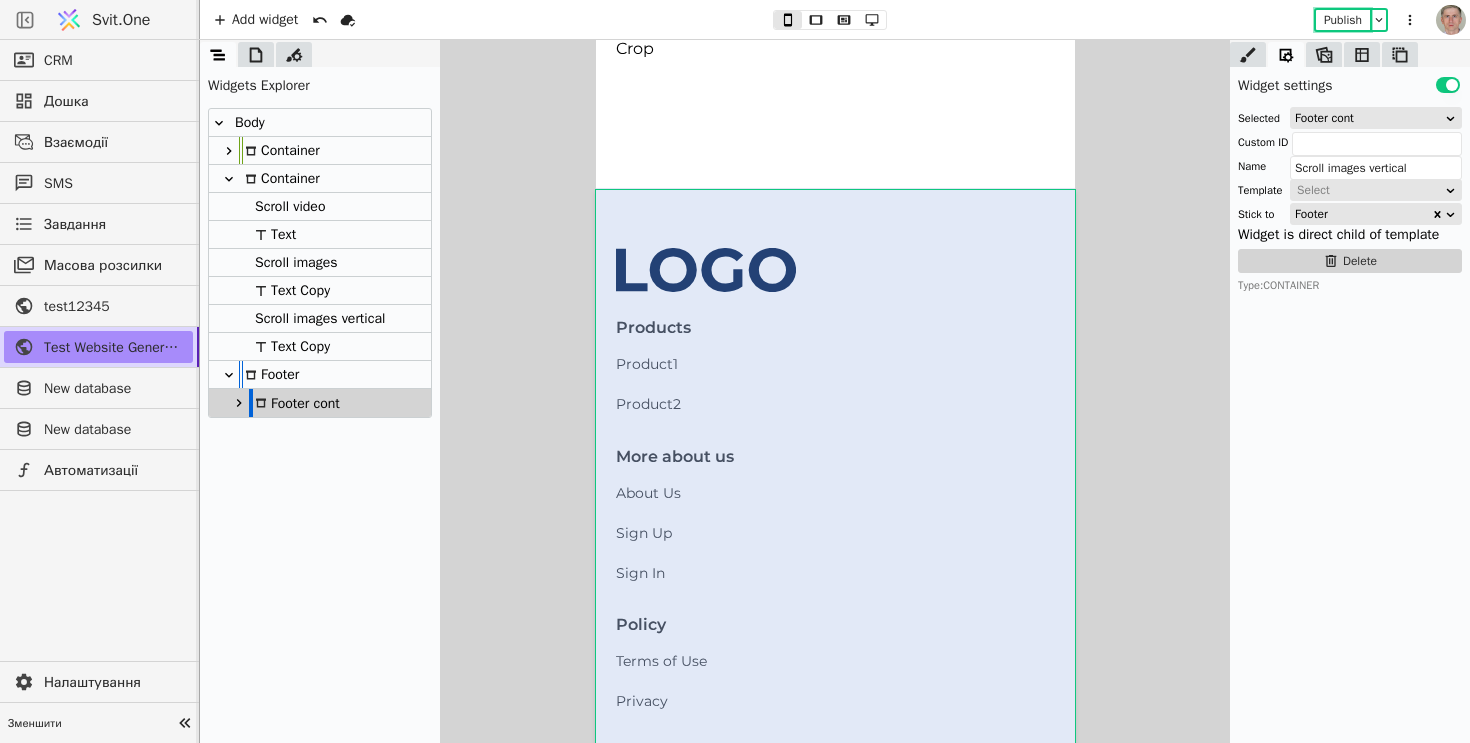 scroll, scrollTop: 6215, scrollLeft: 0, axis: vertical 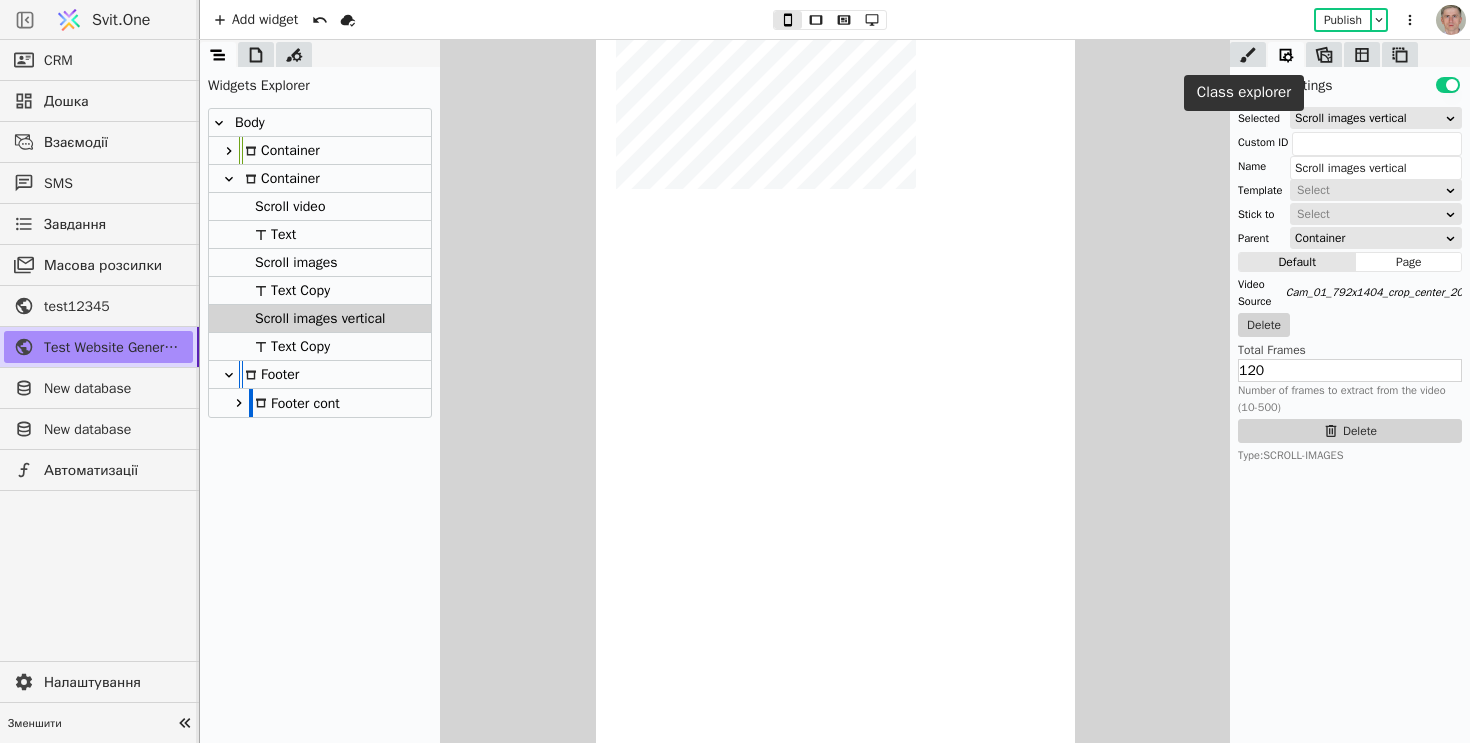 click 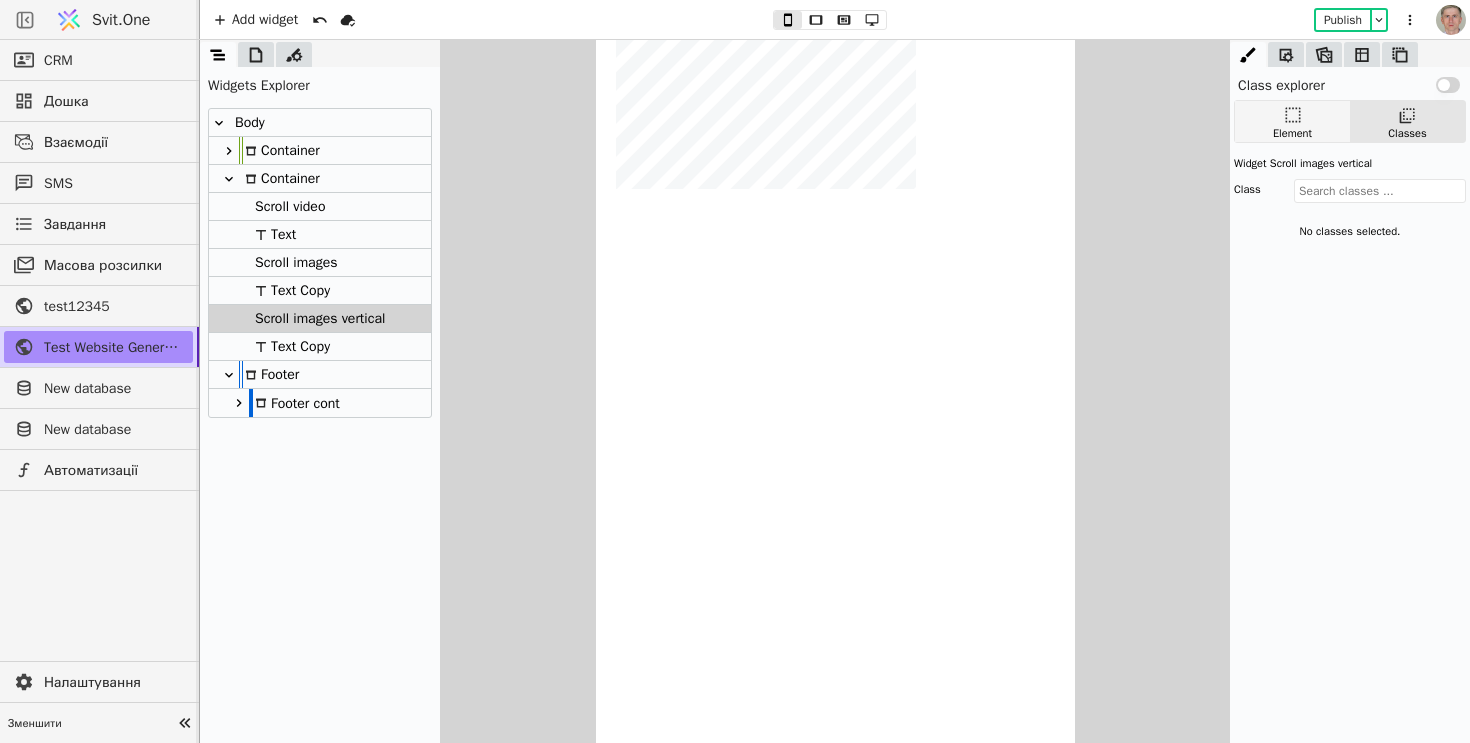 click on "Element" at bounding box center [1292, 121] 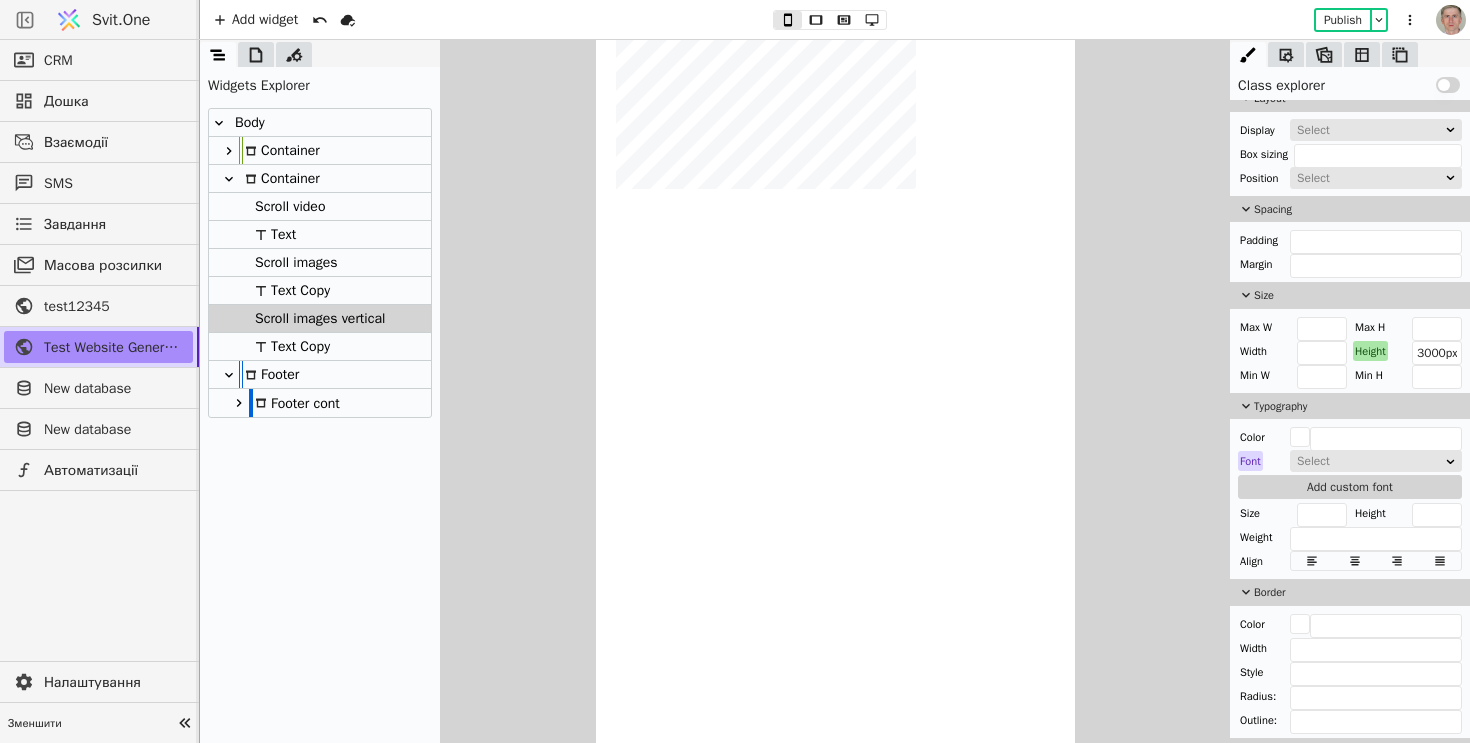 scroll, scrollTop: 125, scrollLeft: 0, axis: vertical 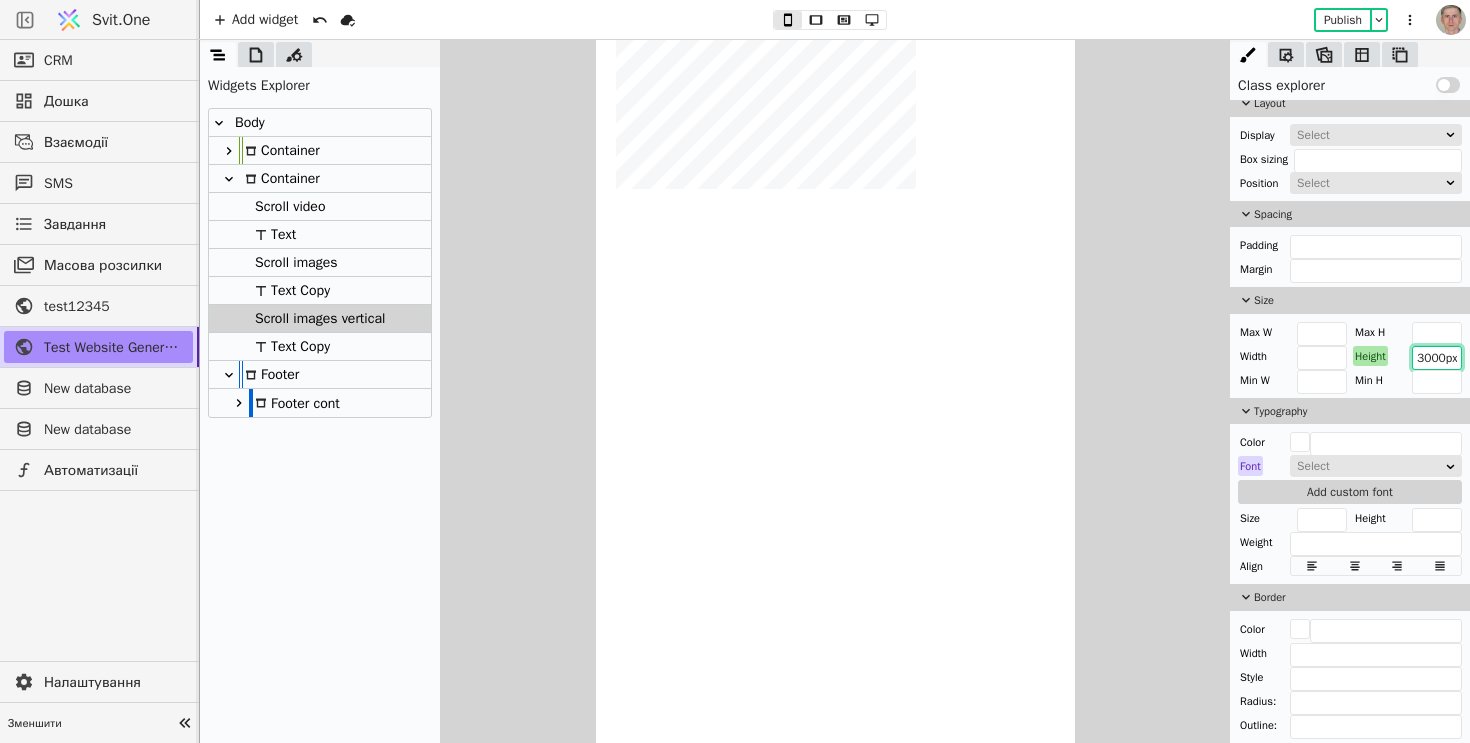 click on "3000px" at bounding box center [1437, 358] 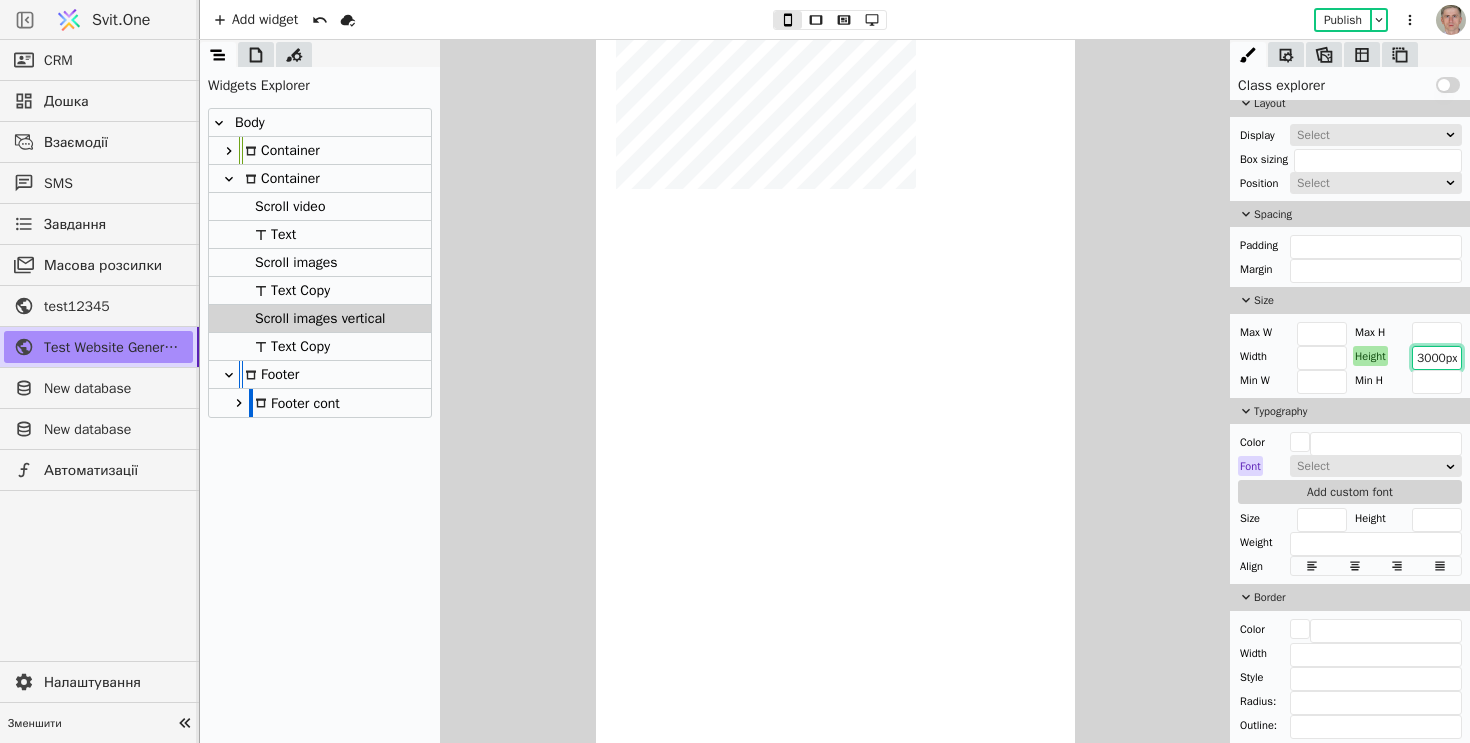 click on "3000px" at bounding box center [1437, 358] 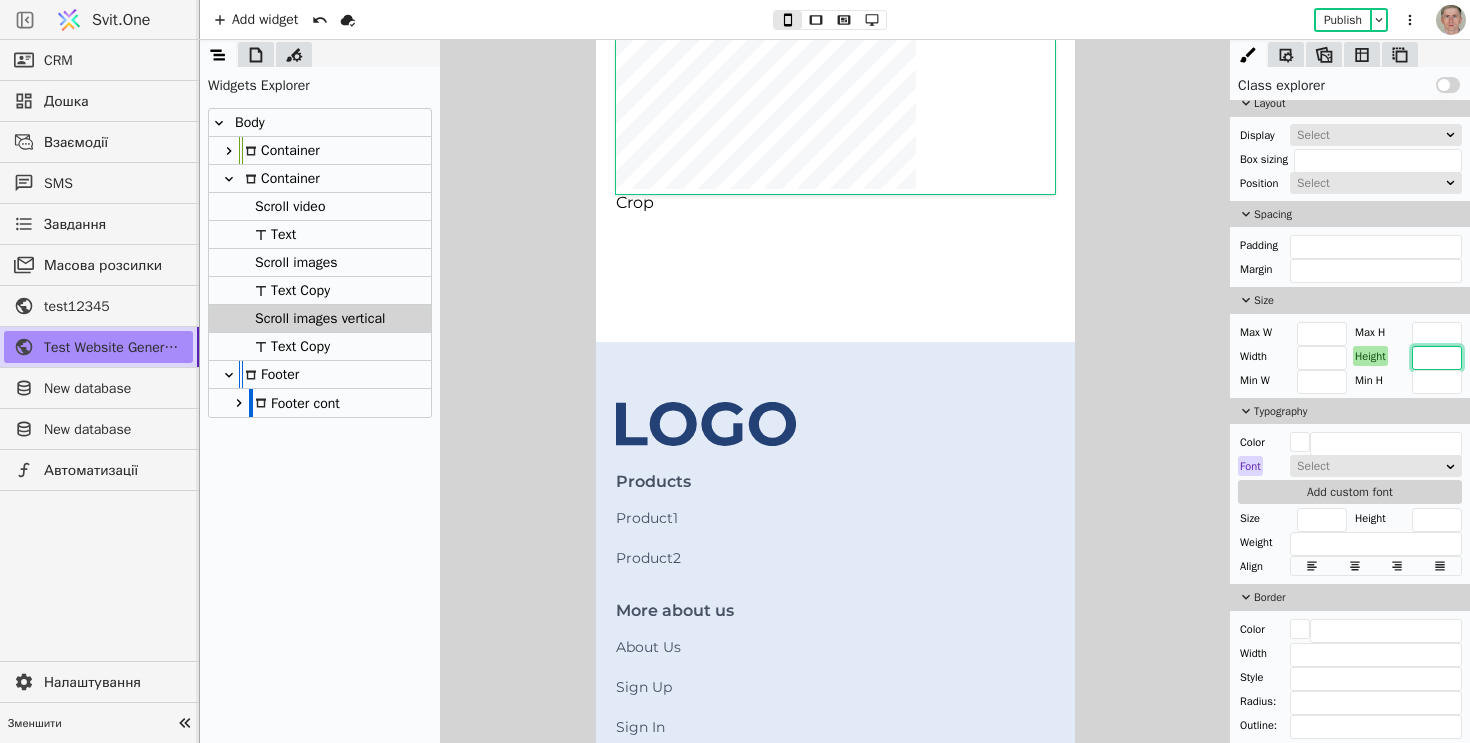 type 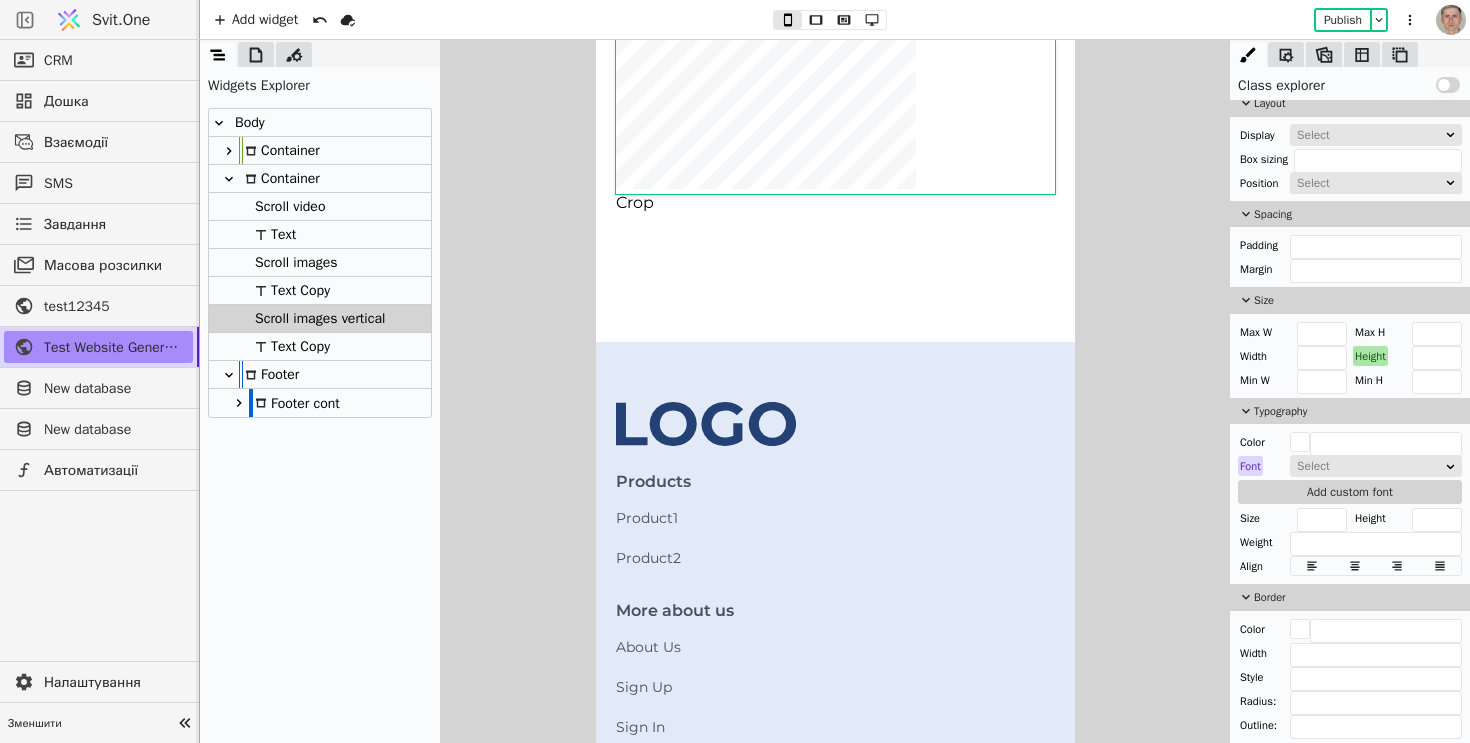 click on "Height" at bounding box center [1370, 356] 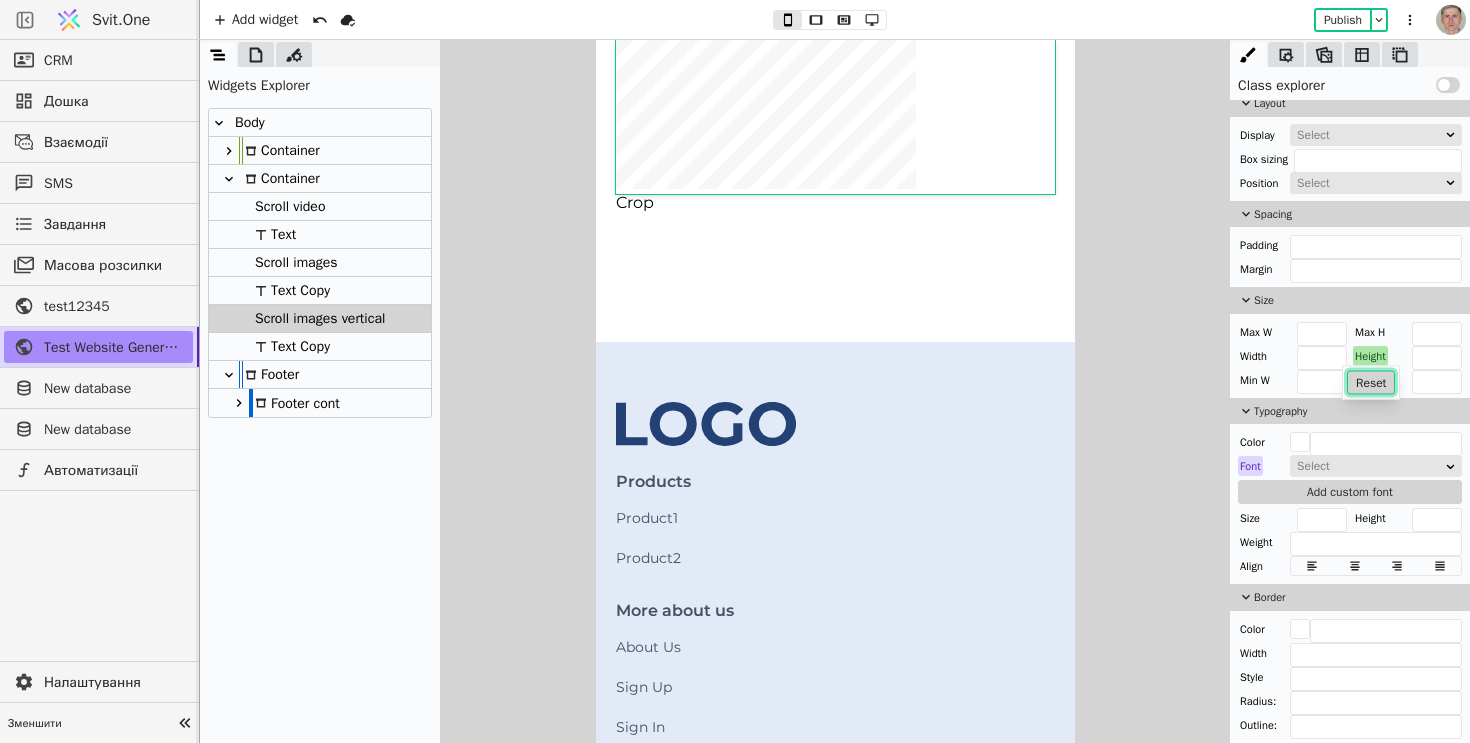 click on "Reset" at bounding box center [1371, 383] 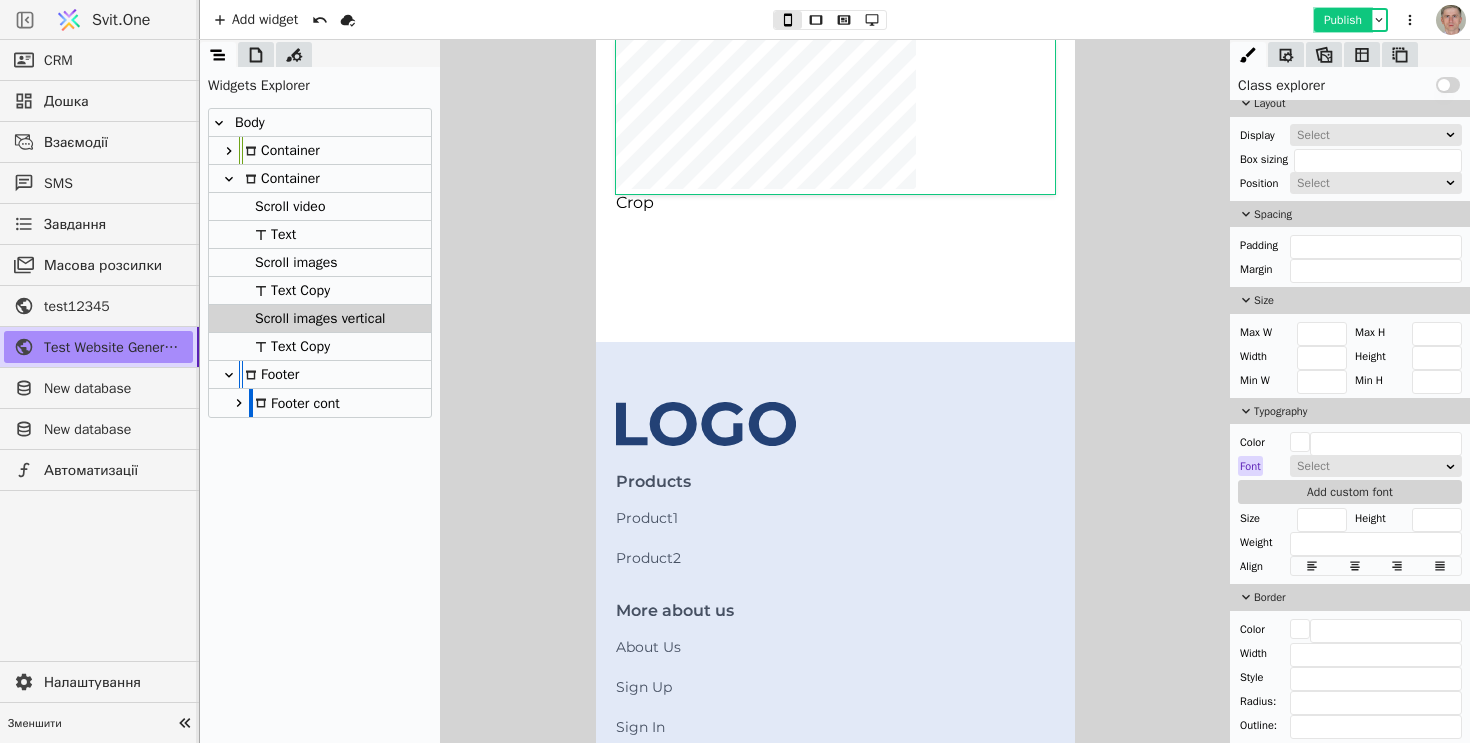click on "Publish" at bounding box center (1343, 20) 